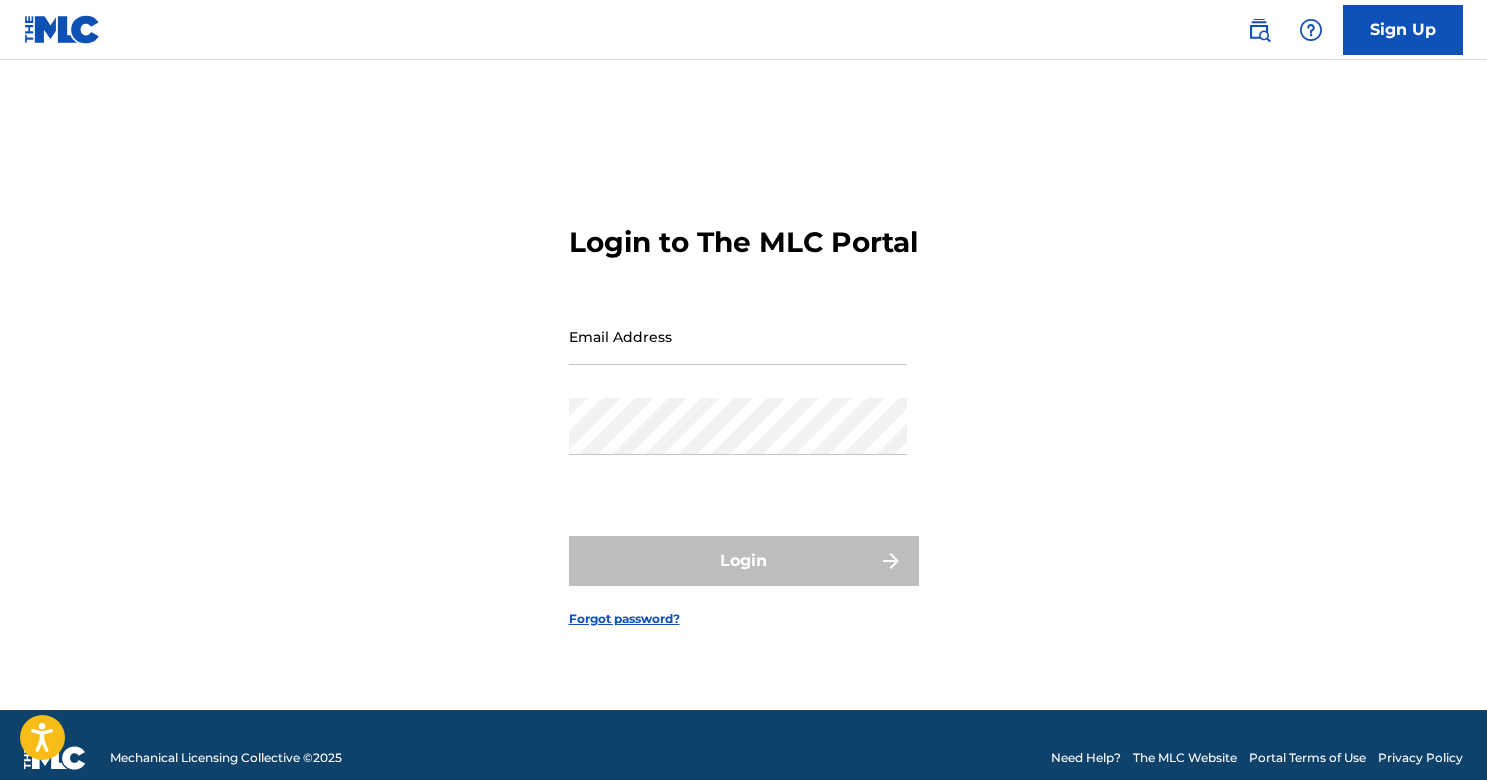 scroll, scrollTop: 0, scrollLeft: 0, axis: both 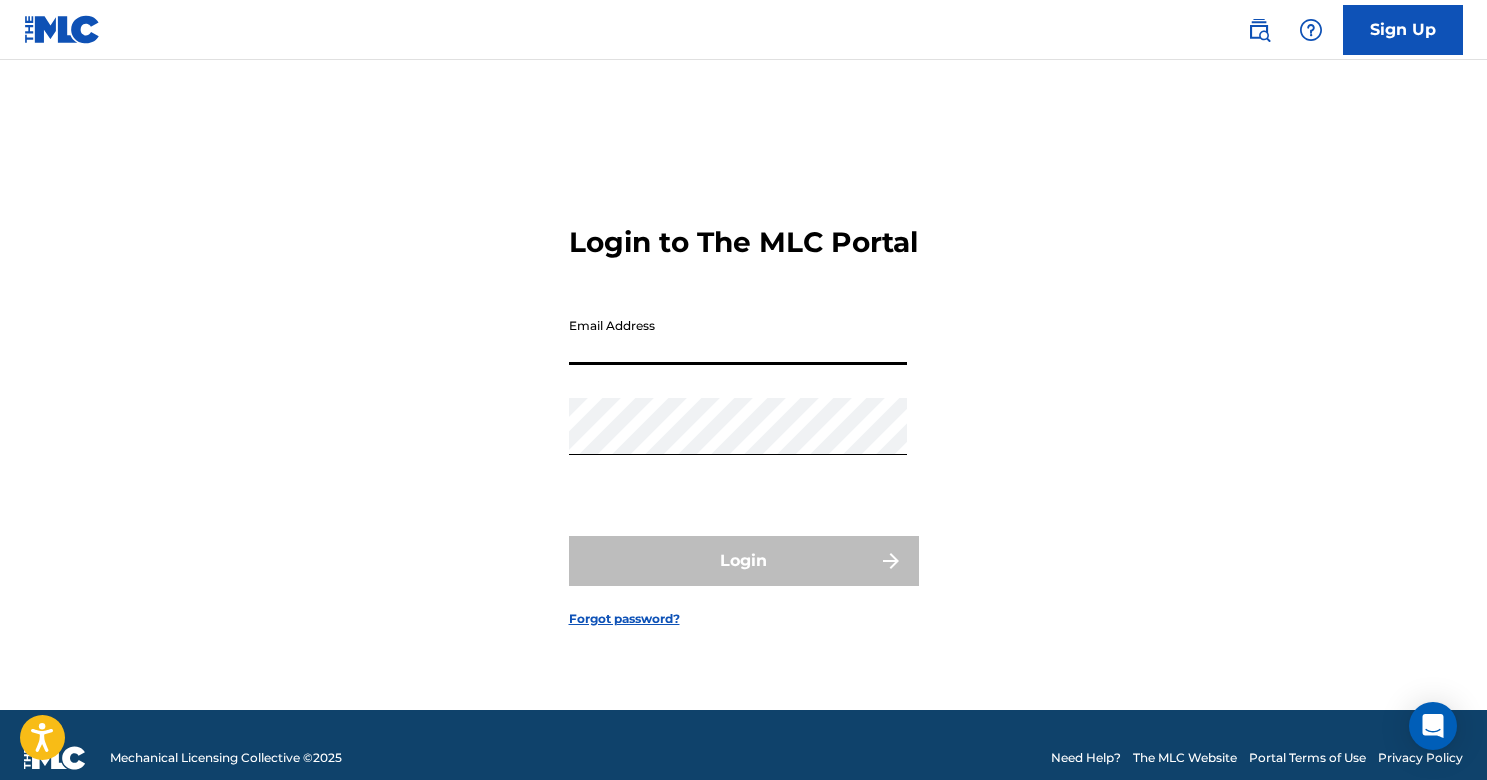 click on "Email Address" at bounding box center (738, 336) 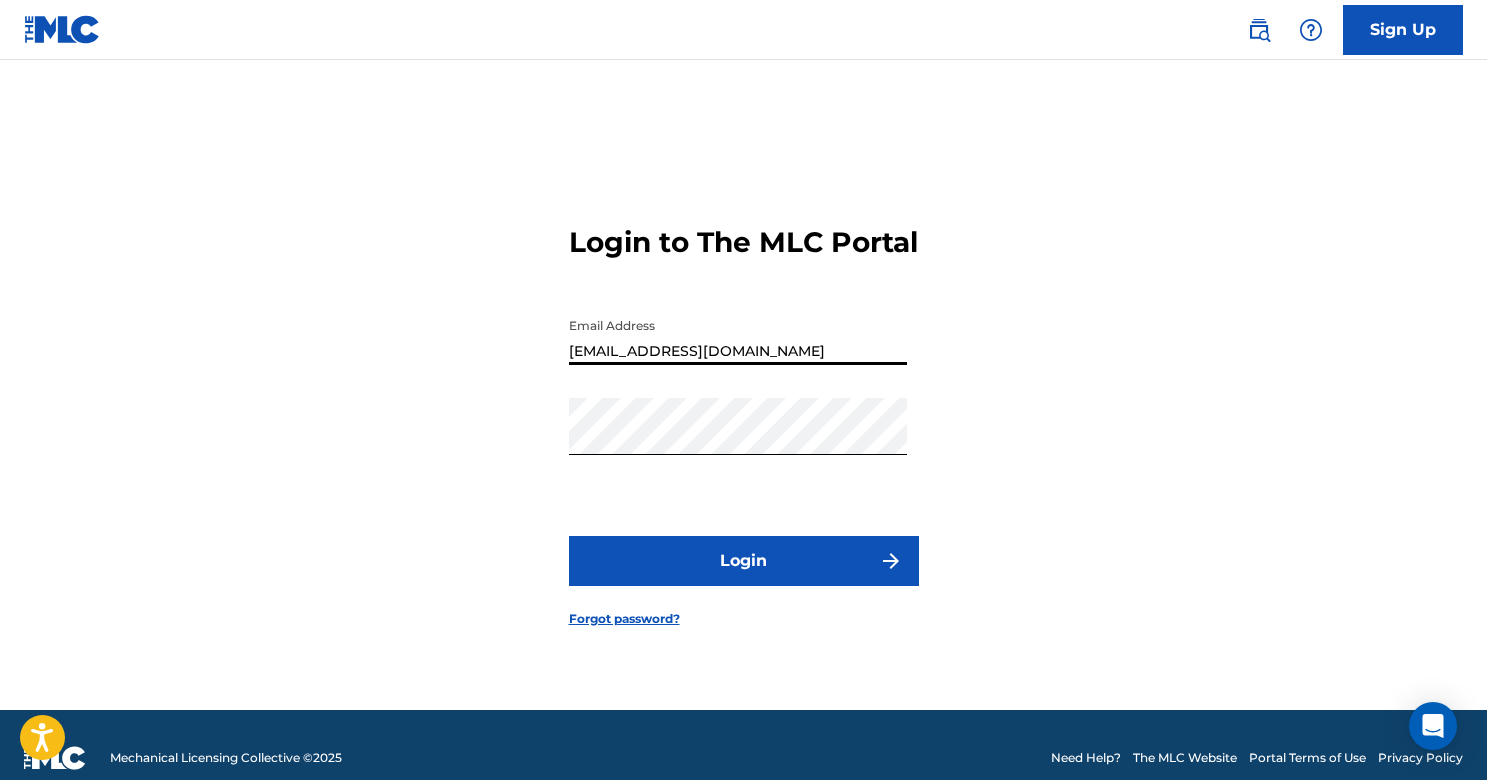 click on "Login" at bounding box center (744, 561) 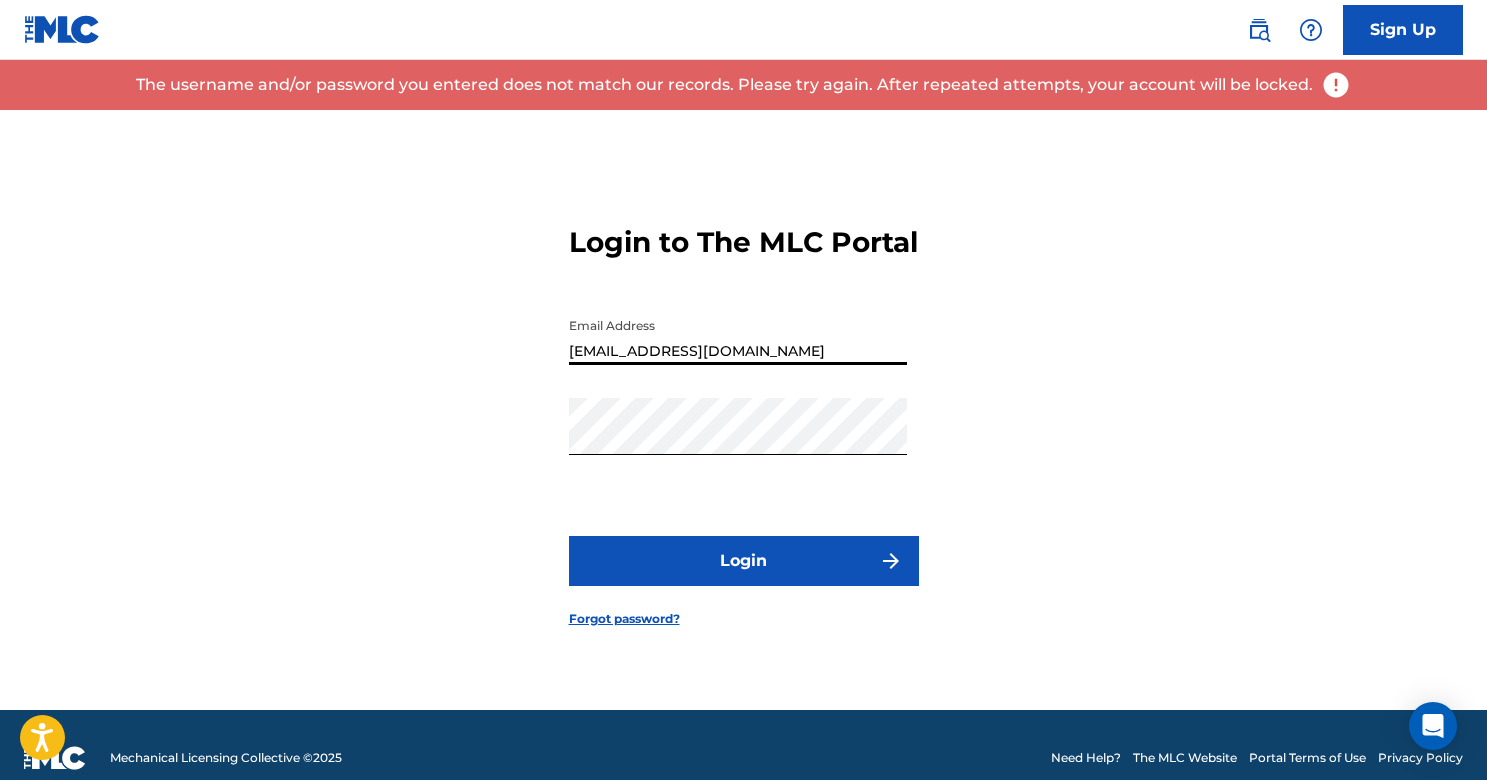 click on "[EMAIL_ADDRESS][DOMAIN_NAME]" at bounding box center [738, 336] 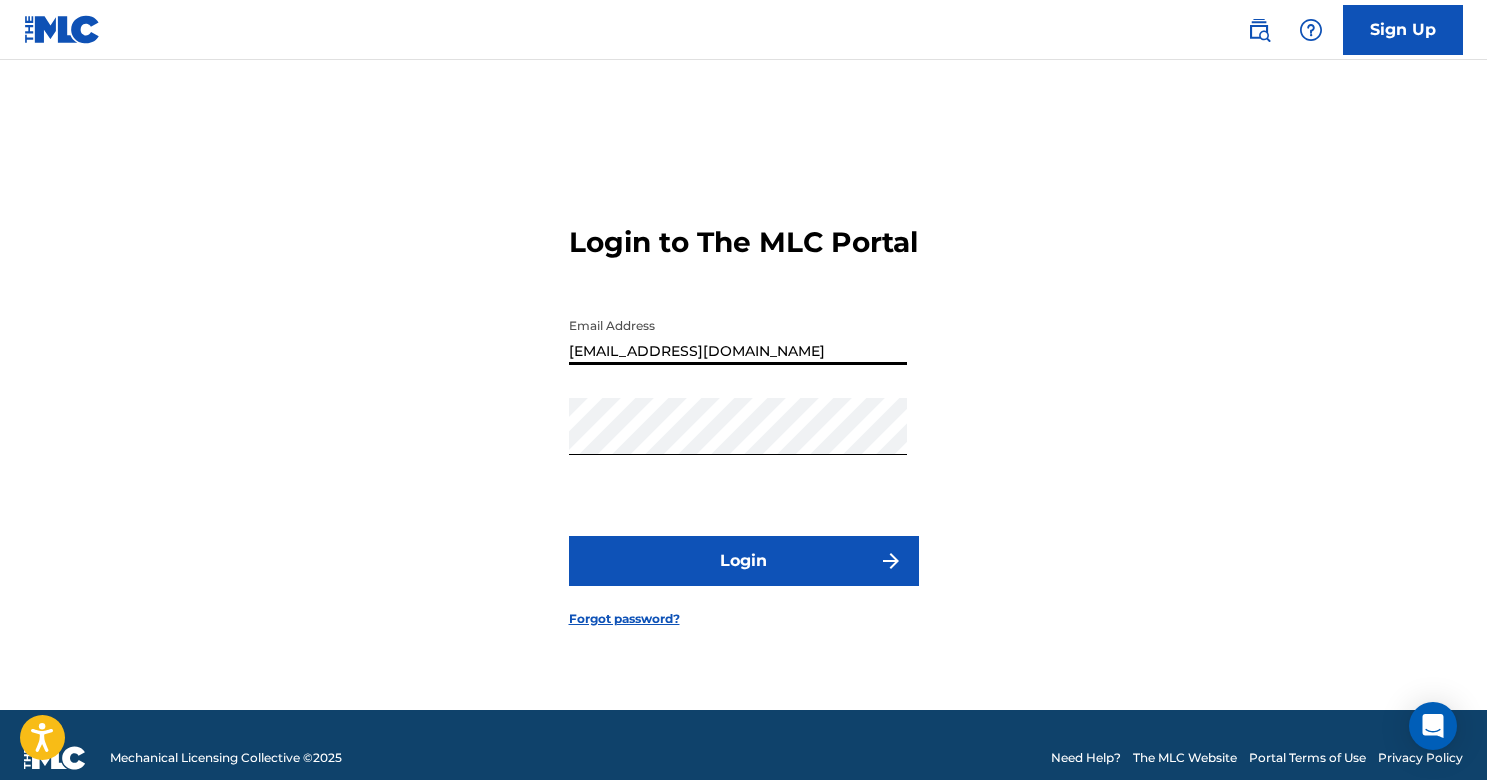 type on "[EMAIL_ADDRESS][DOMAIN_NAME]" 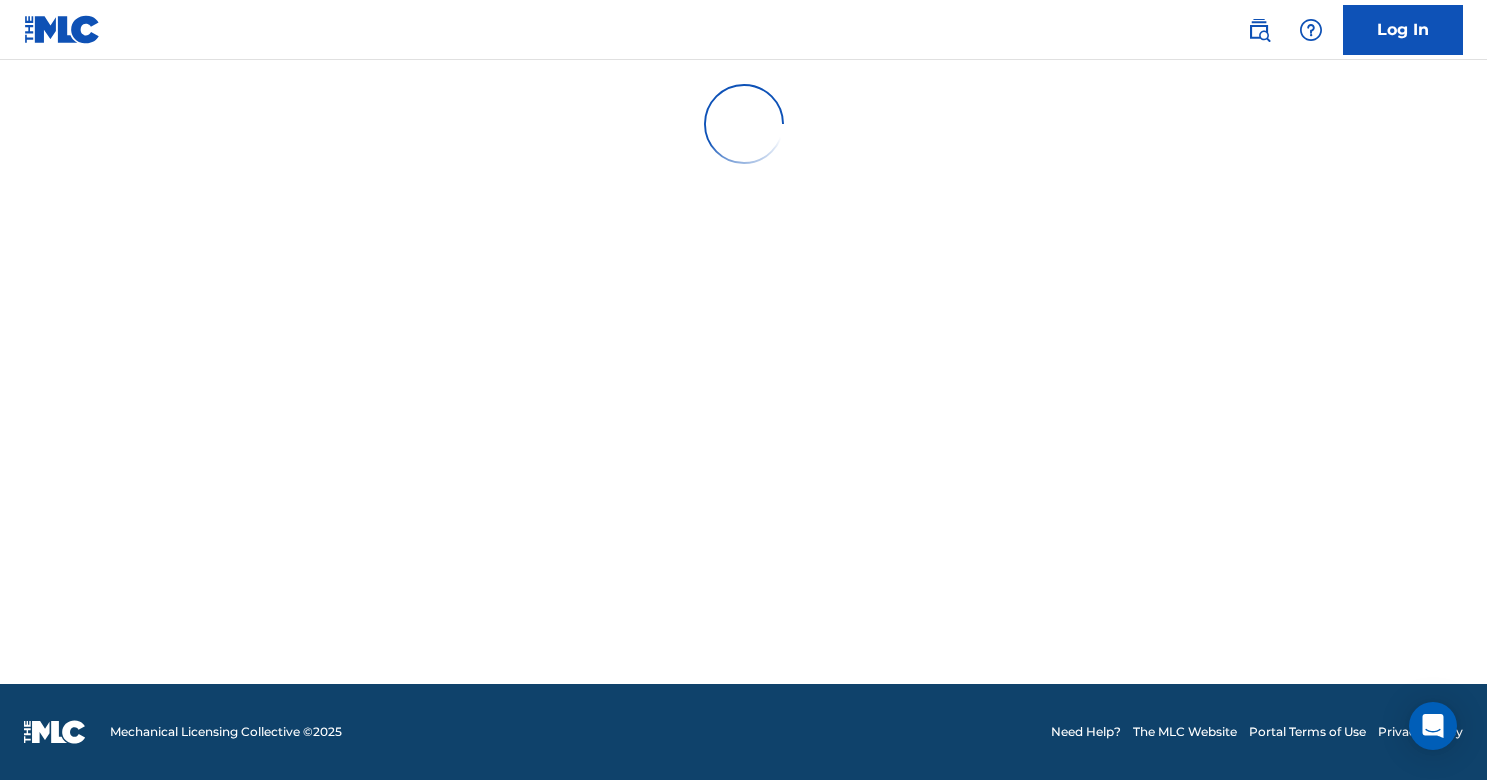 scroll, scrollTop: 0, scrollLeft: 0, axis: both 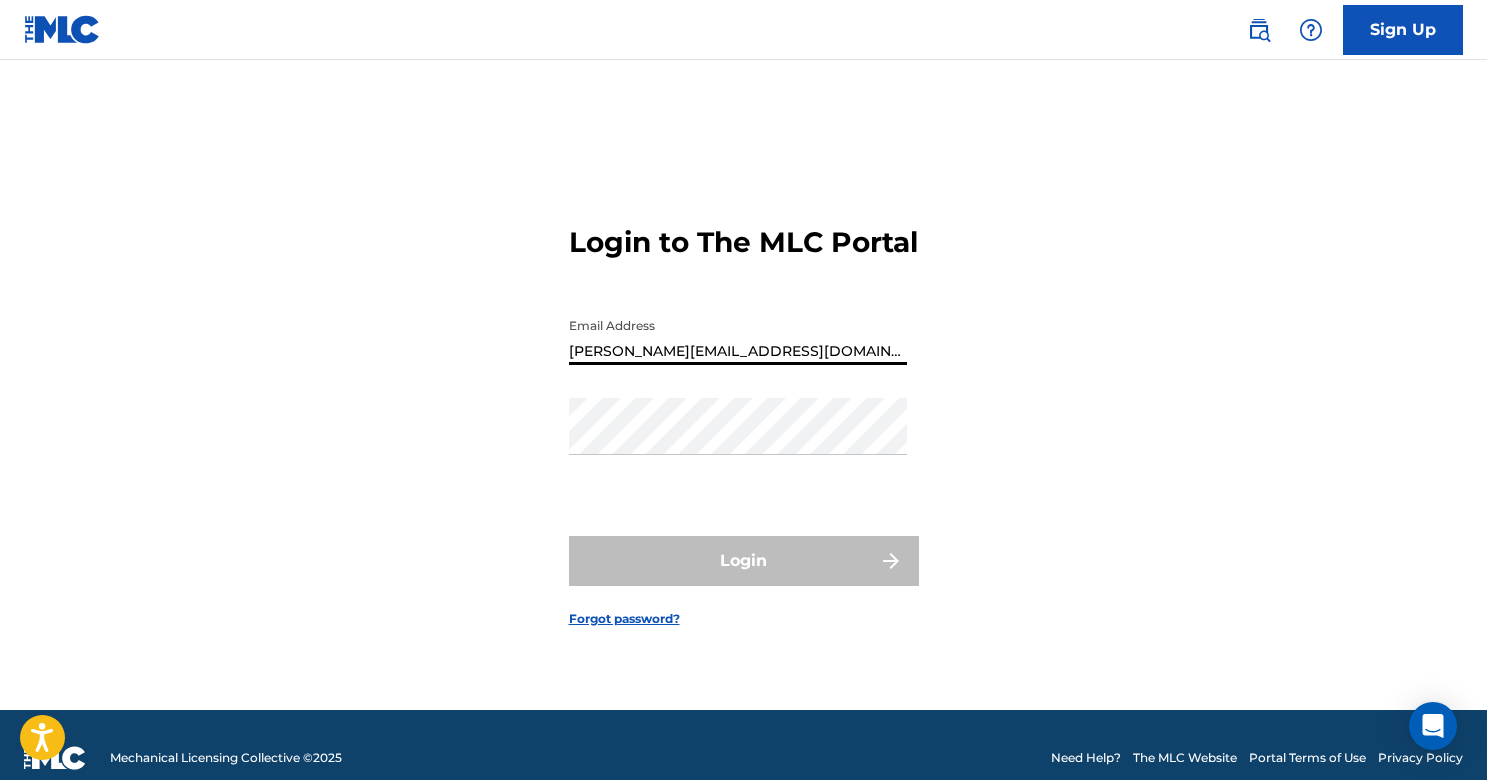 type on "[PERSON_NAME][EMAIL_ADDRESS][DOMAIN_NAME]" 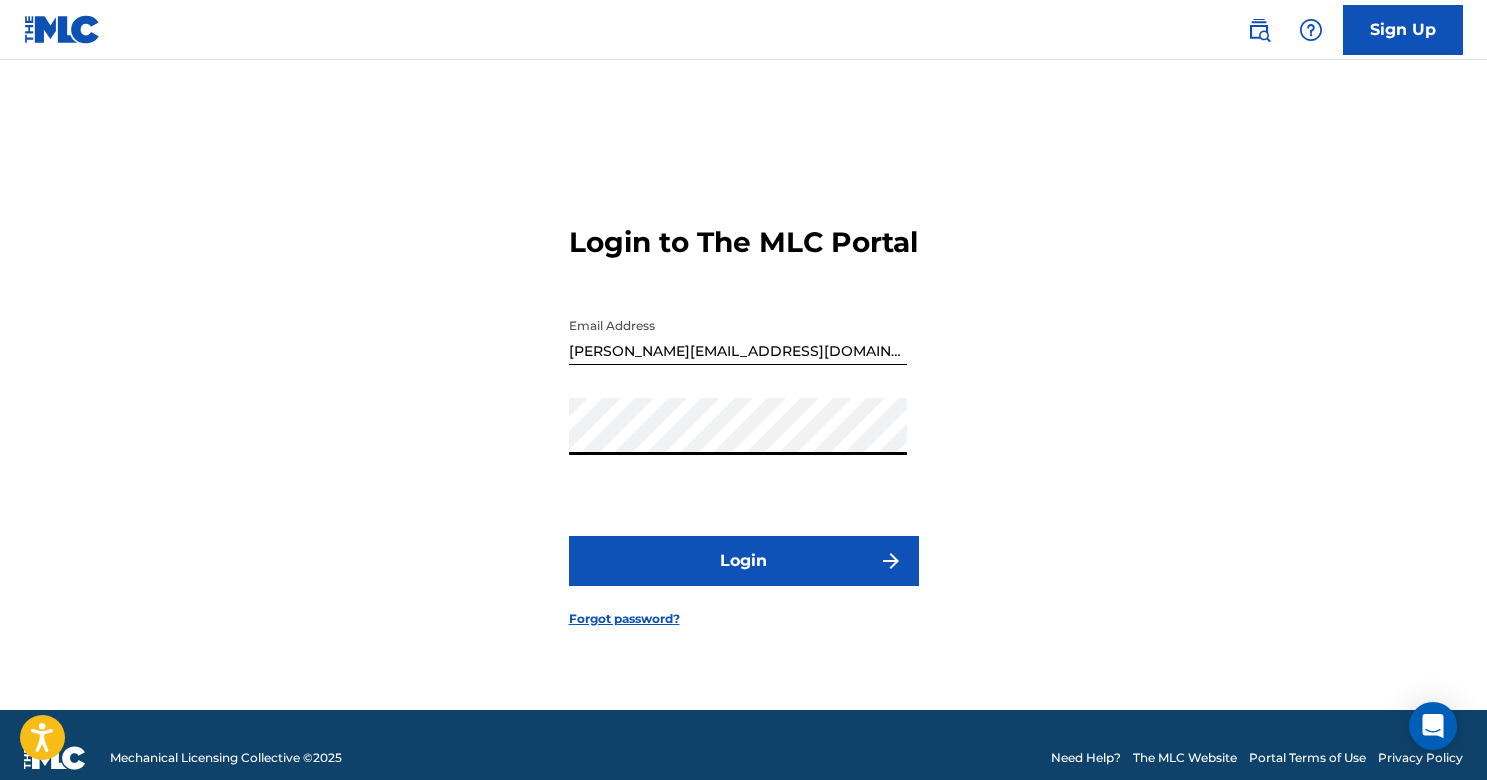 click on "Login" at bounding box center (744, 561) 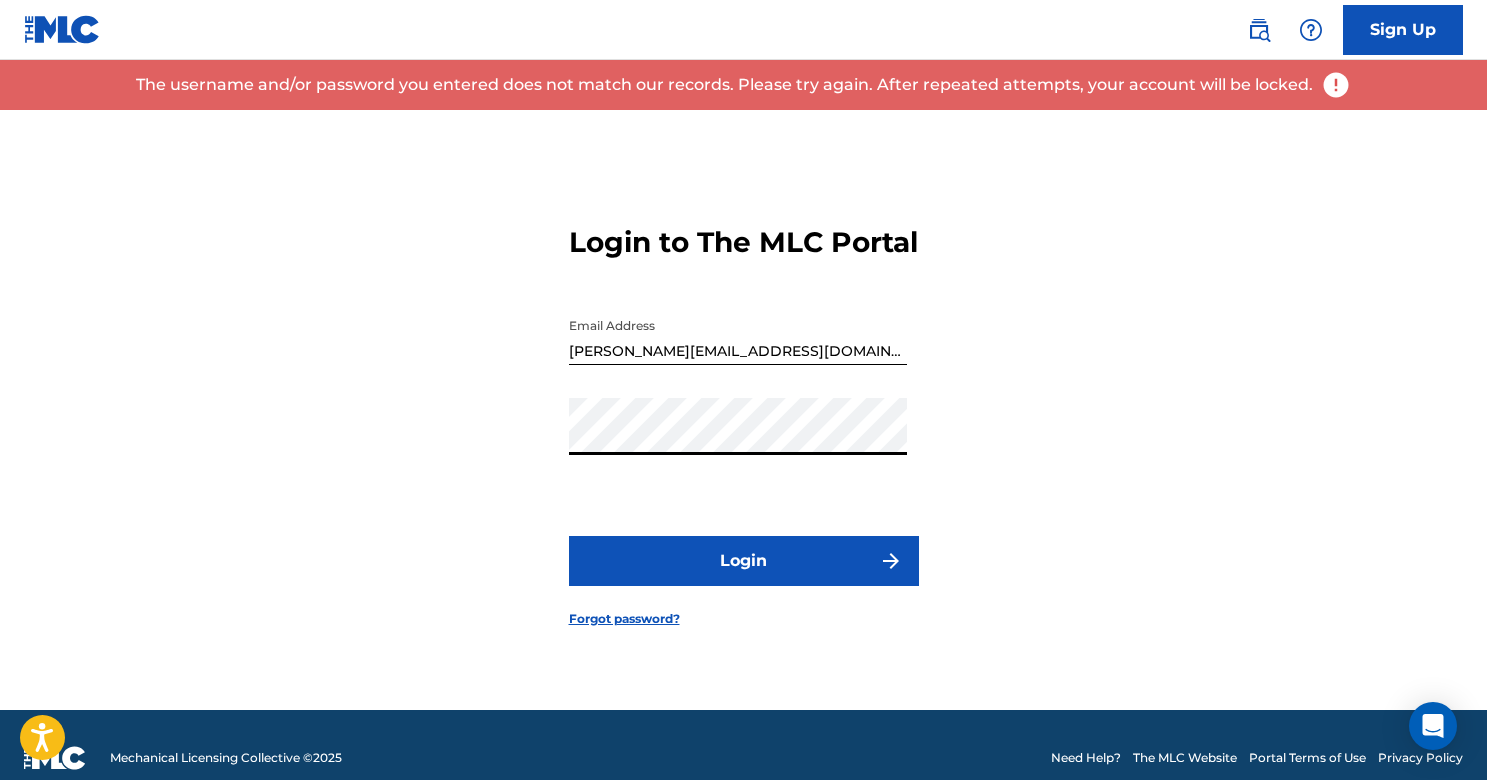 click on "Forgot password?" at bounding box center [624, 619] 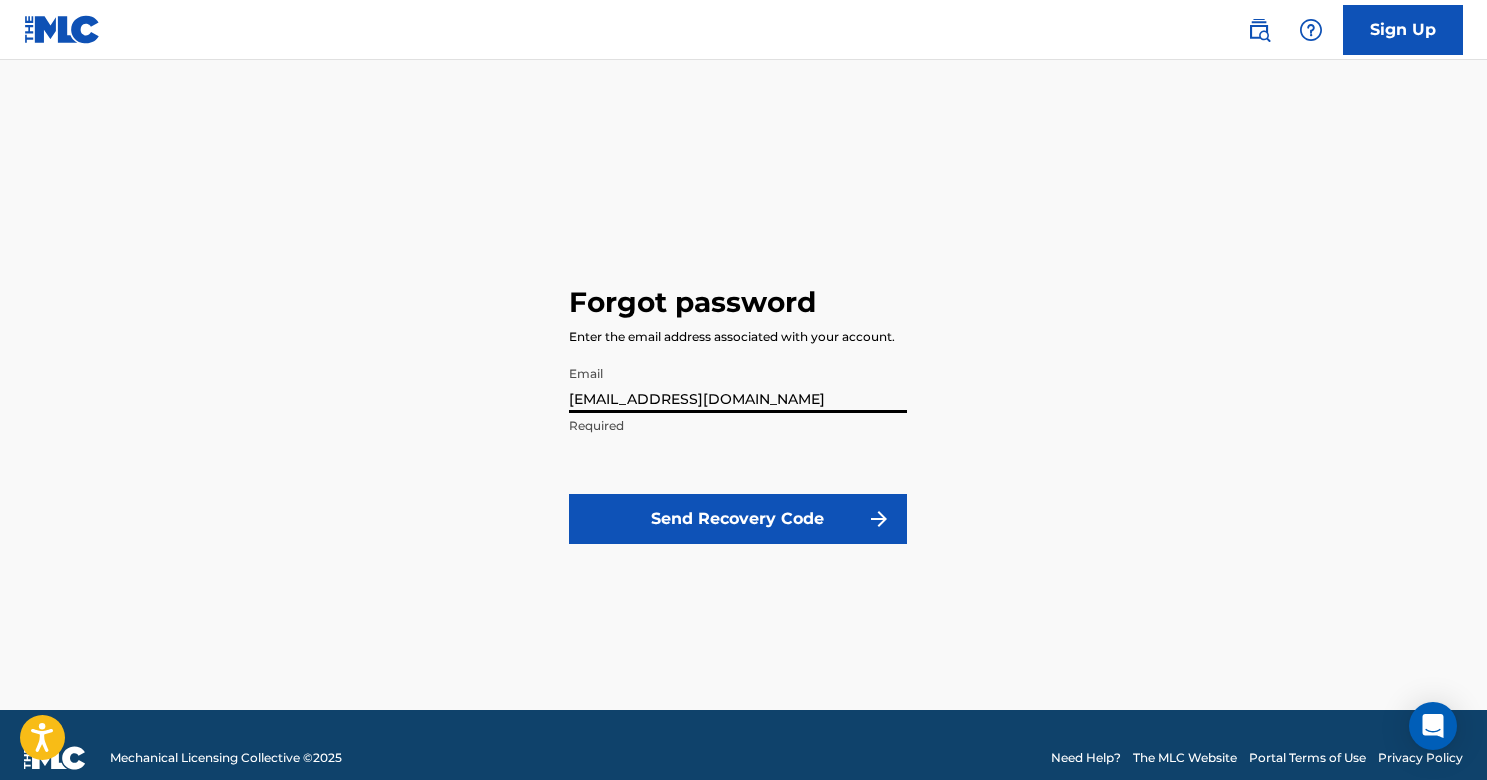 type on "[EMAIL_ADDRESS][DOMAIN_NAME]" 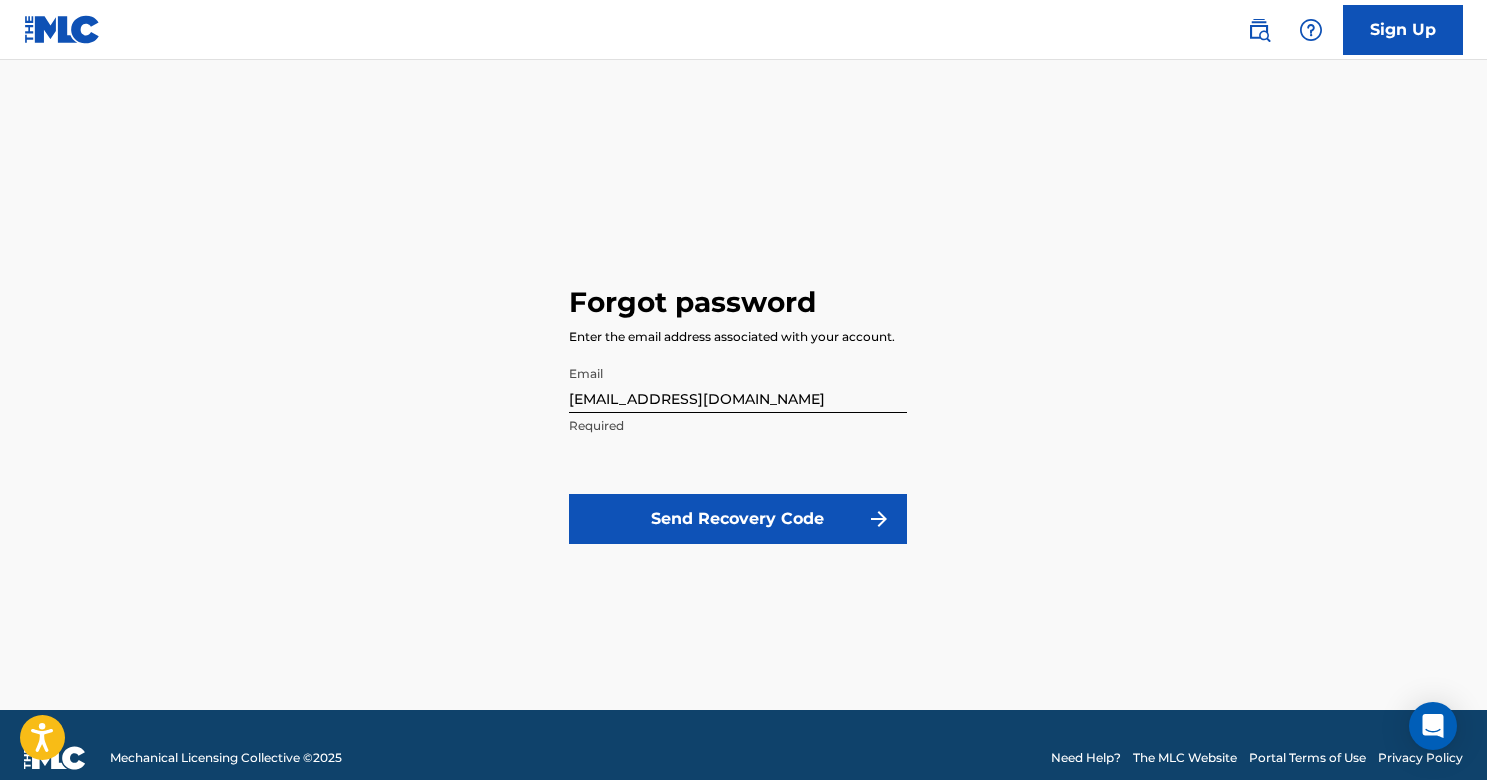 click on "Send Recovery Code" at bounding box center (738, 519) 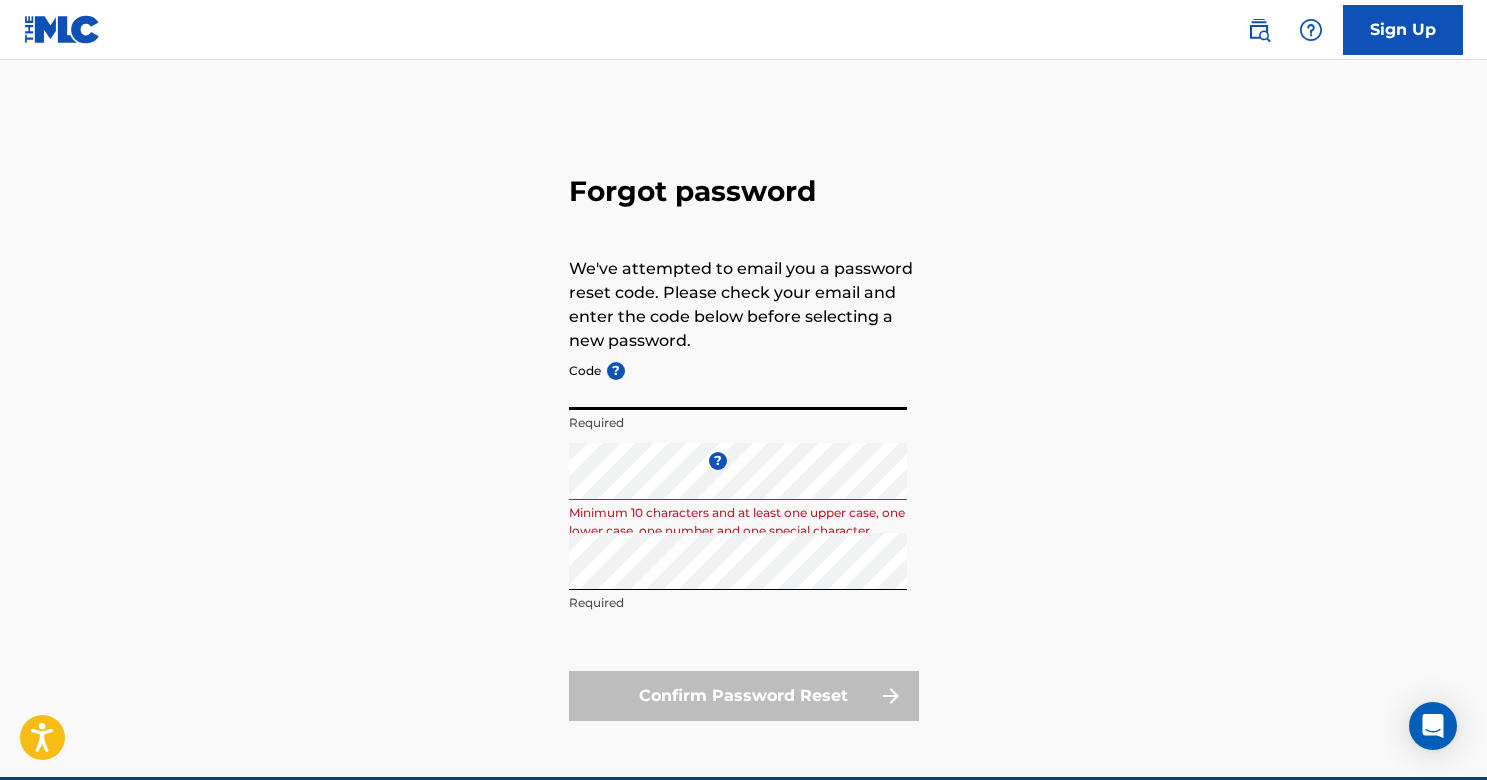 click on "Code ?" at bounding box center (738, 381) 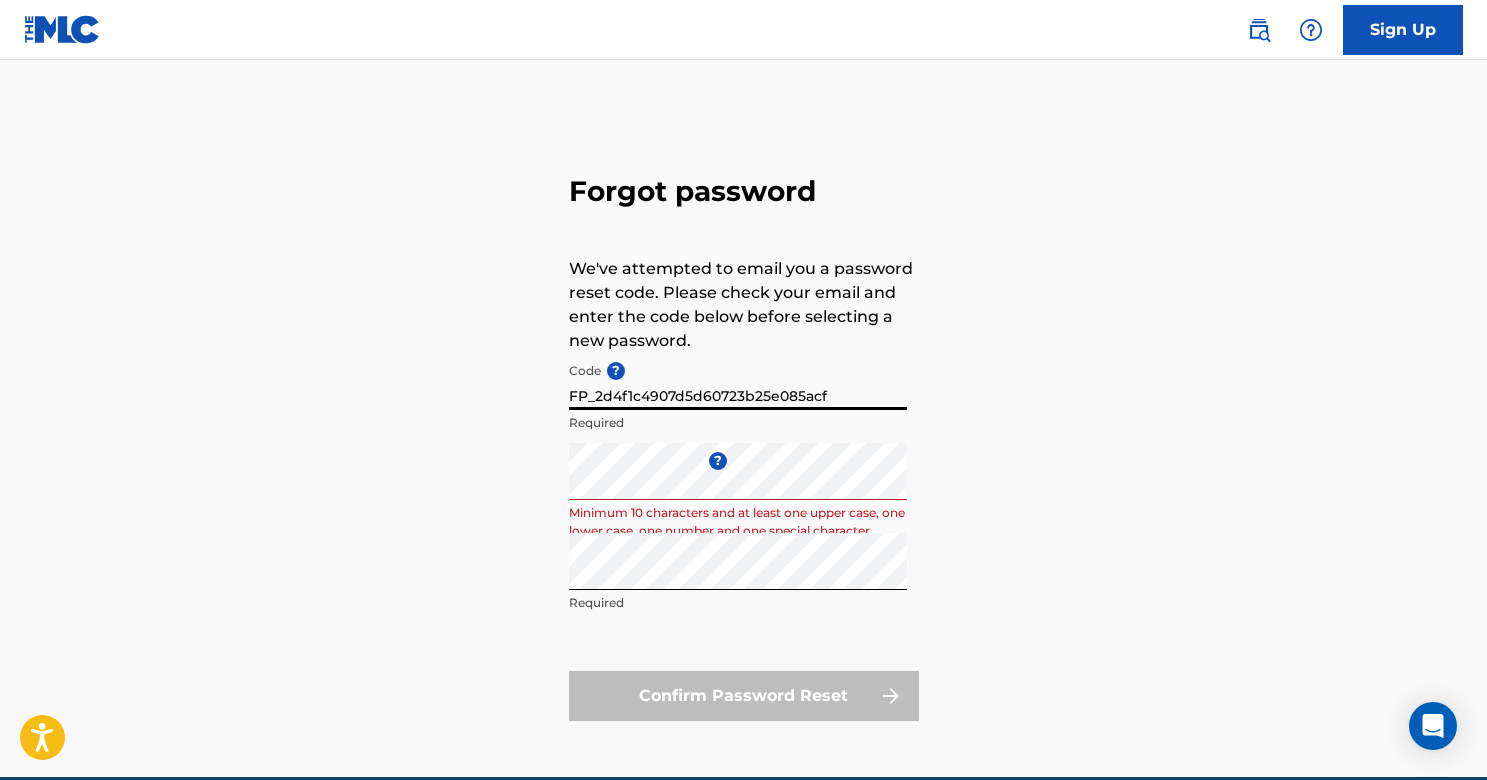 type on "FP_2d4f1c4907d5d60723b25e085acf" 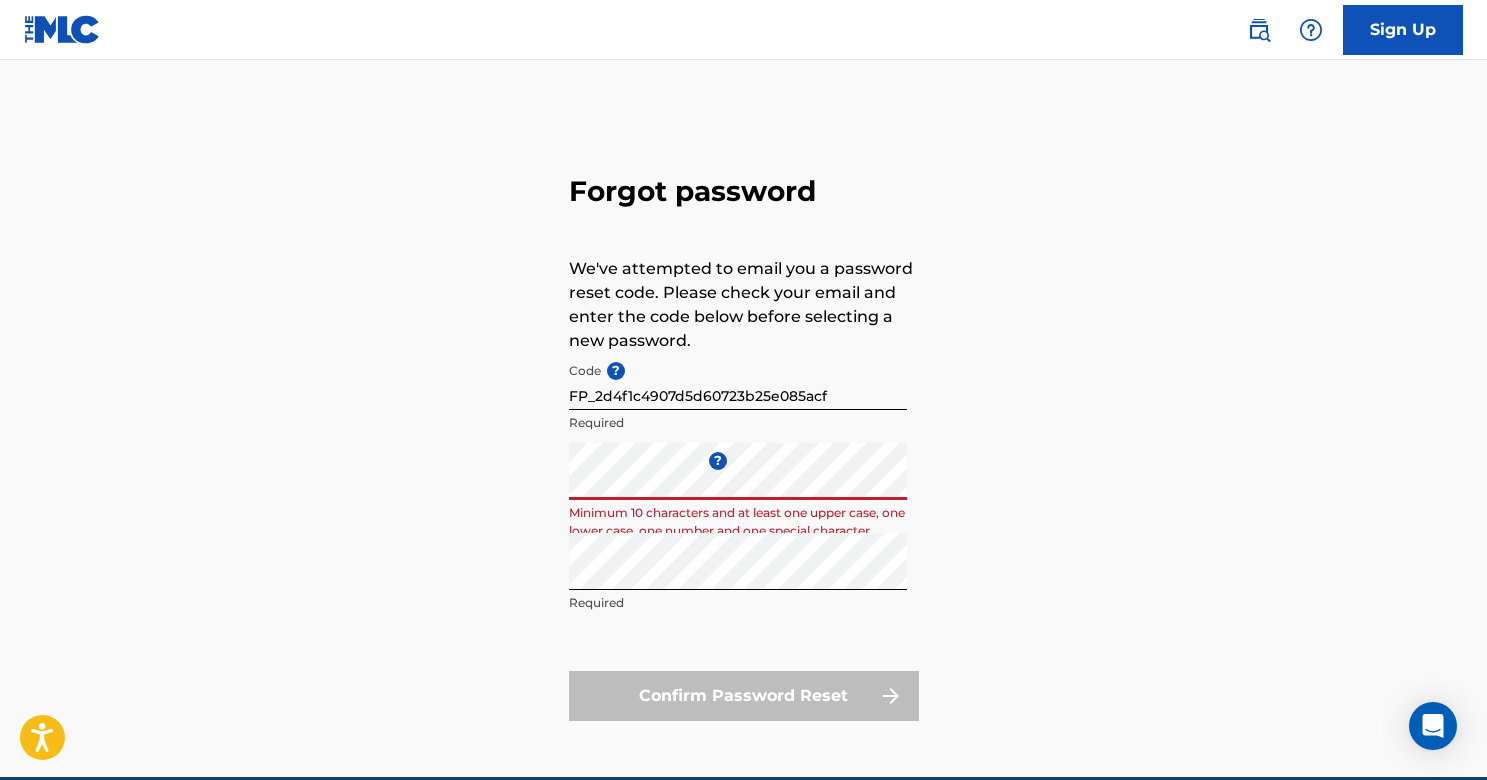 click on "Forgot password We've attempted to email you a password reset code. Please check your email and enter the code below before selecting a new password. Code ? FP_2d4f1c4907d5d60723b25e085acf Required Enter a new password ? Minimum 10 characters and at least one upper case, one lower case, one number and one special character Repeat the password Required Confirm Password Reset" at bounding box center (744, 443) 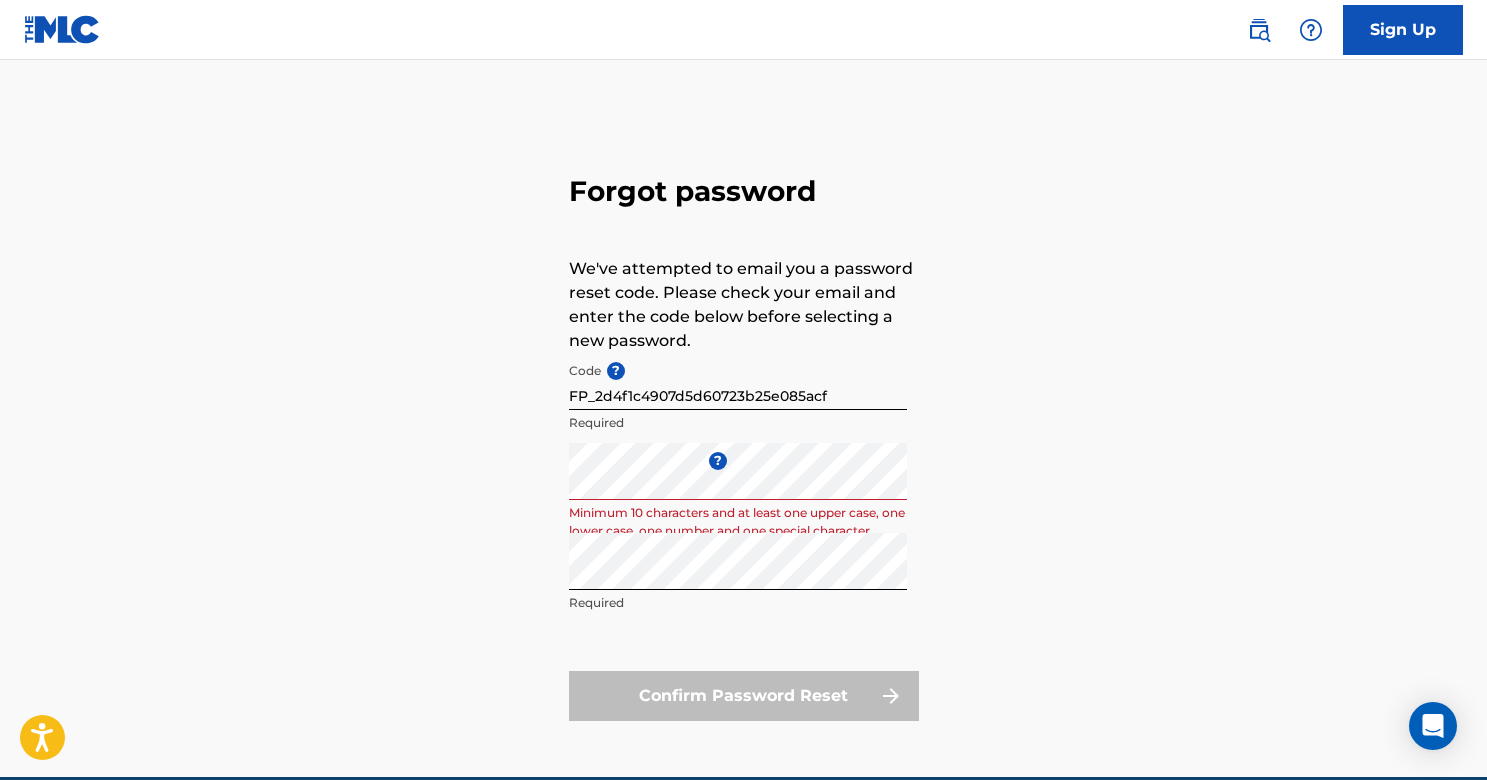click on "Repeat the password Required" at bounding box center [738, 578] 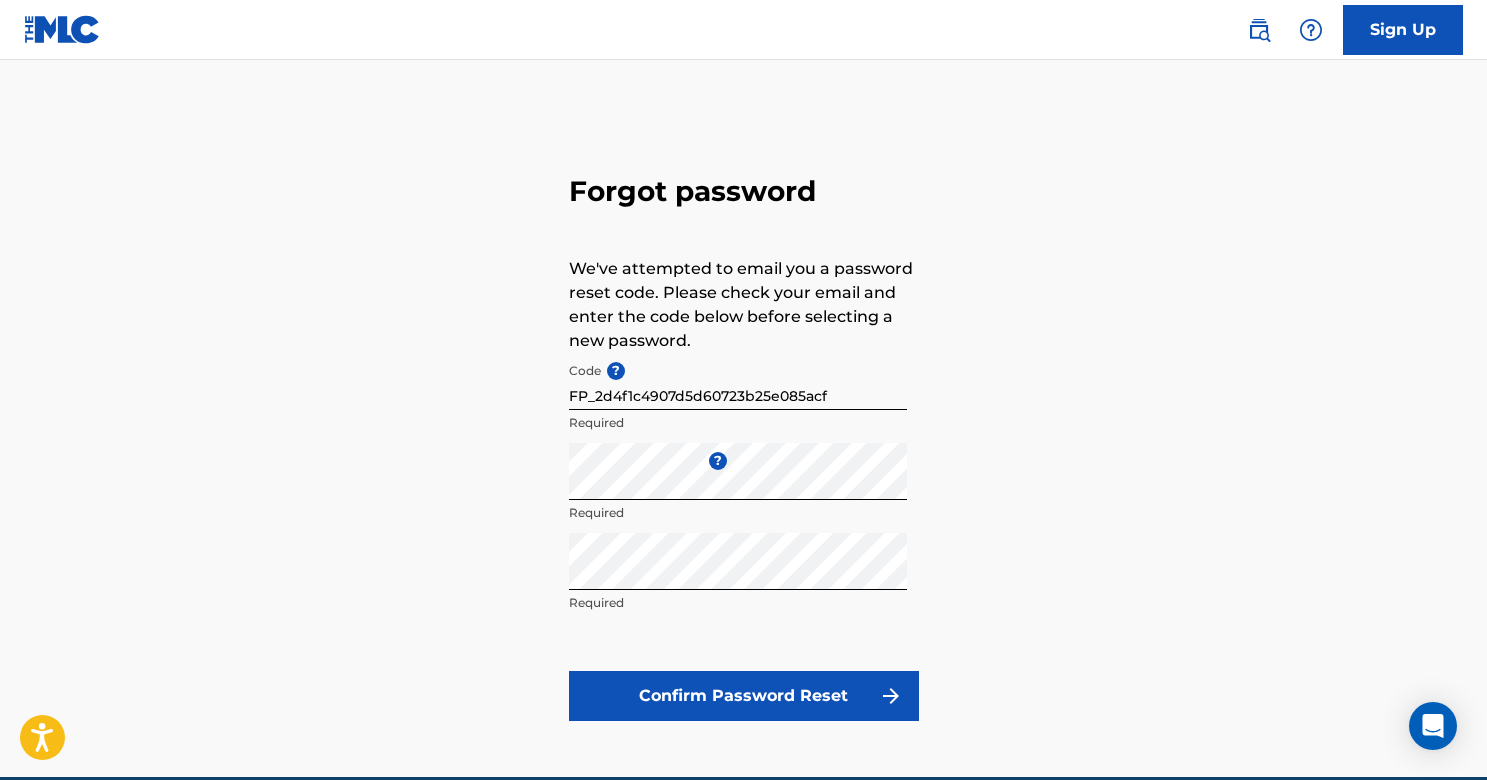 click on "Confirm Password Reset" at bounding box center [744, 696] 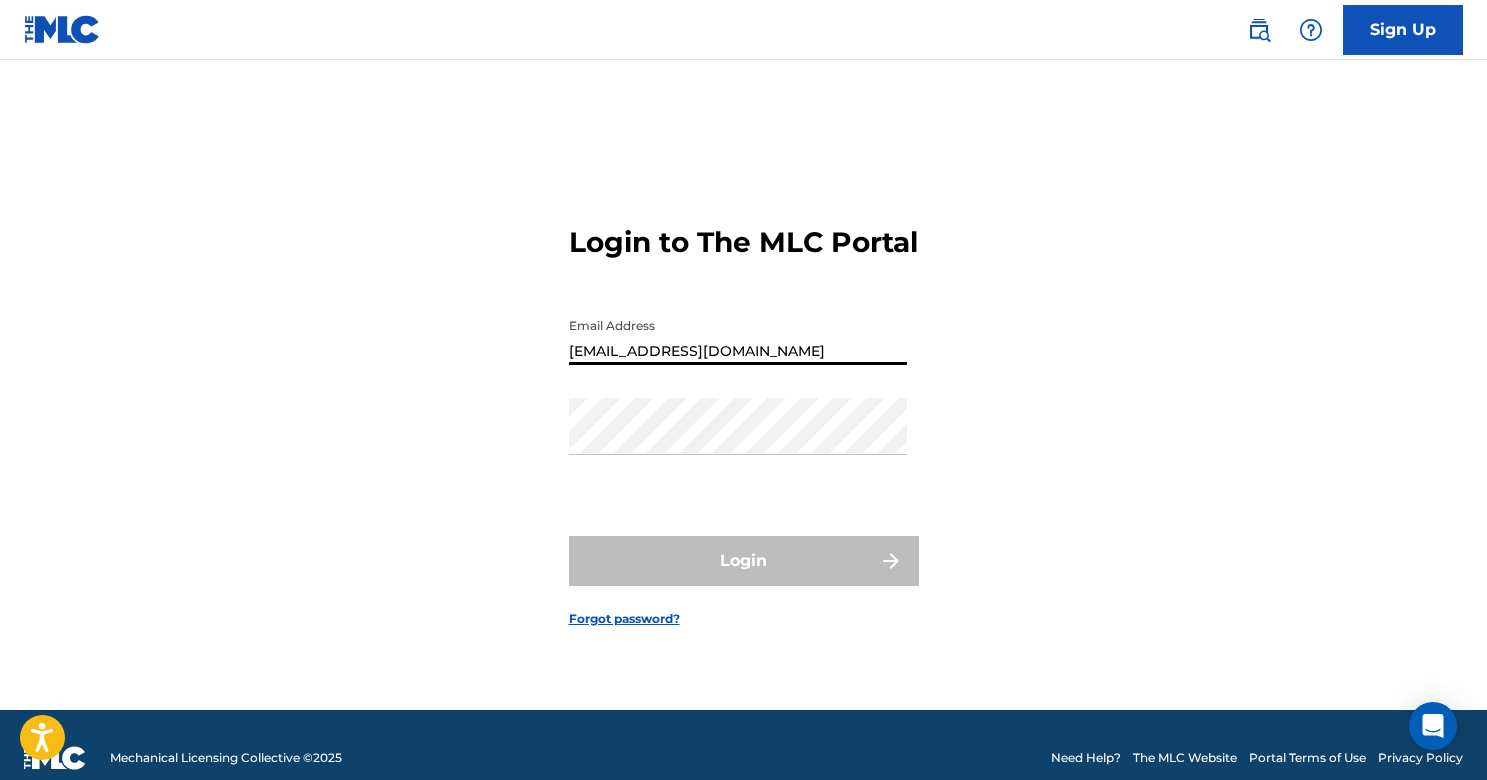 type on "[EMAIL_ADDRESS][DOMAIN_NAME]" 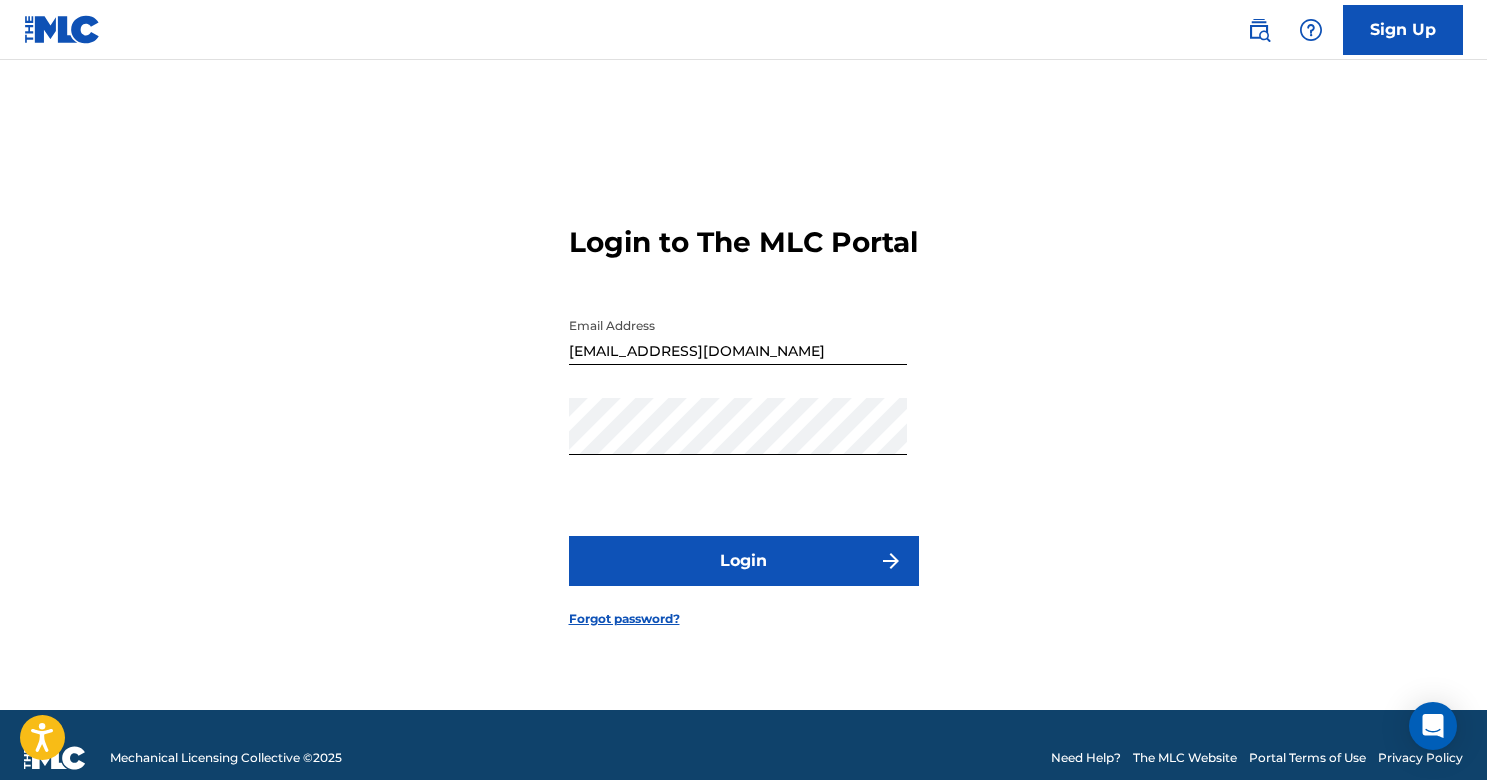 click on "Login" at bounding box center (744, 561) 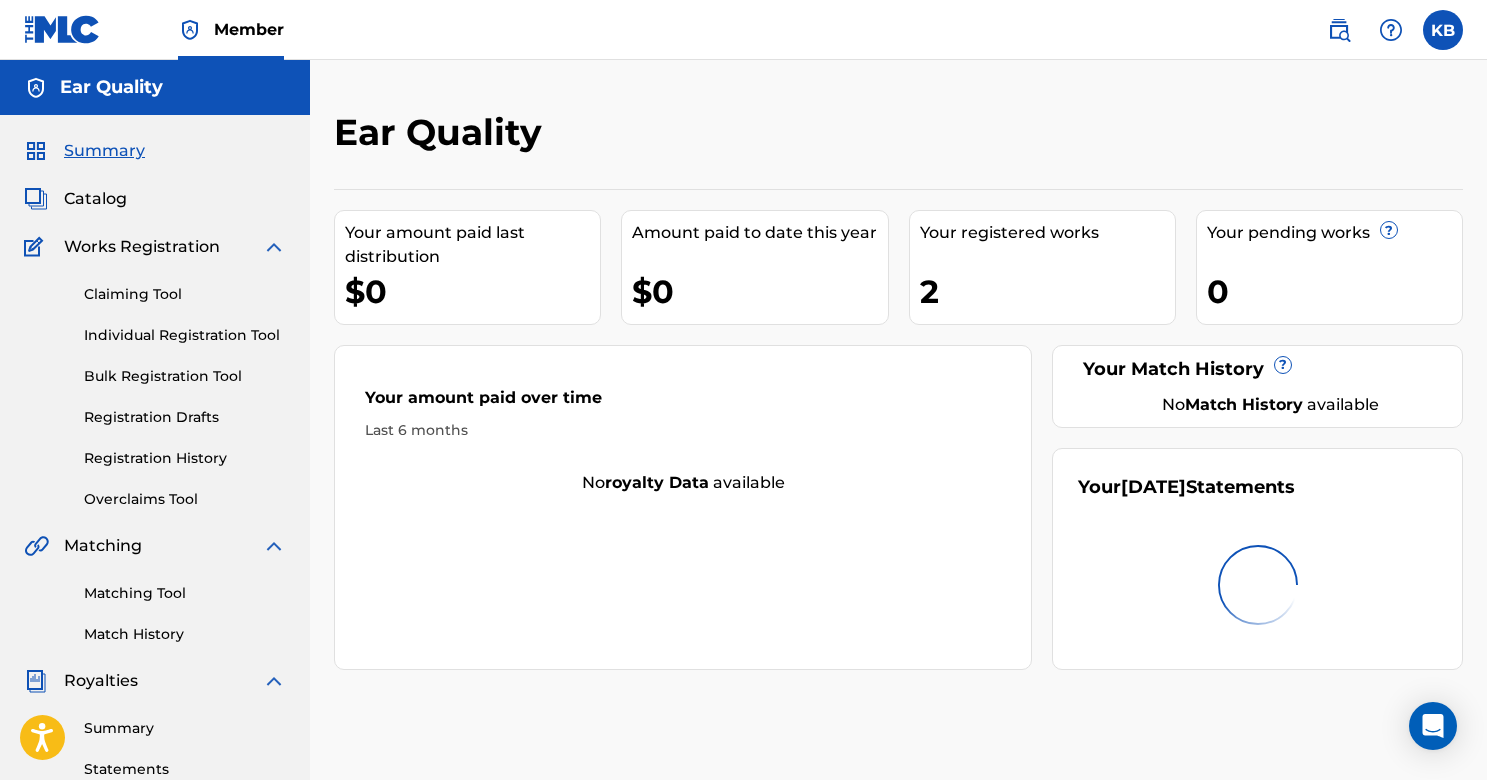 scroll, scrollTop: 0, scrollLeft: 0, axis: both 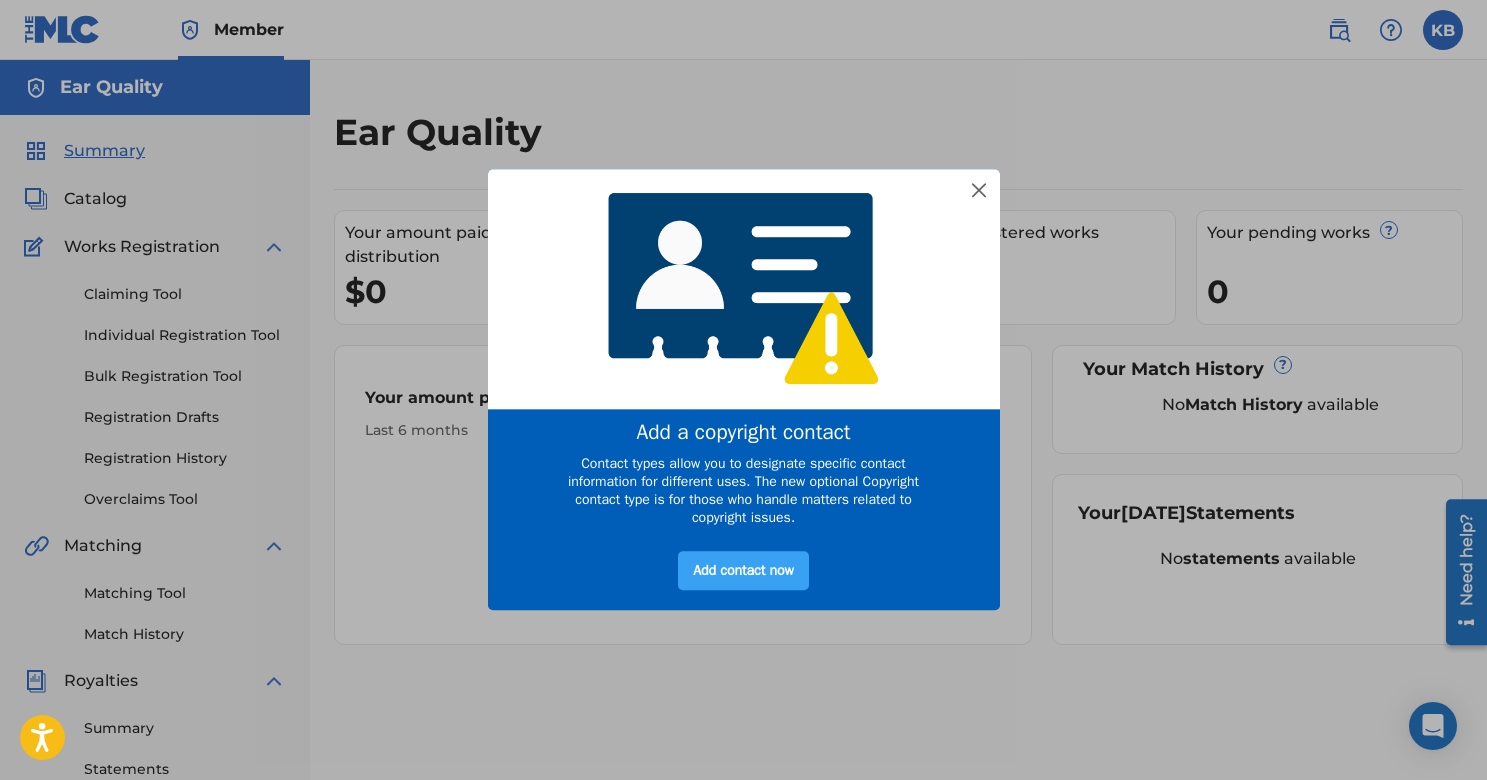 click on "Add contact now" at bounding box center [743, 571] 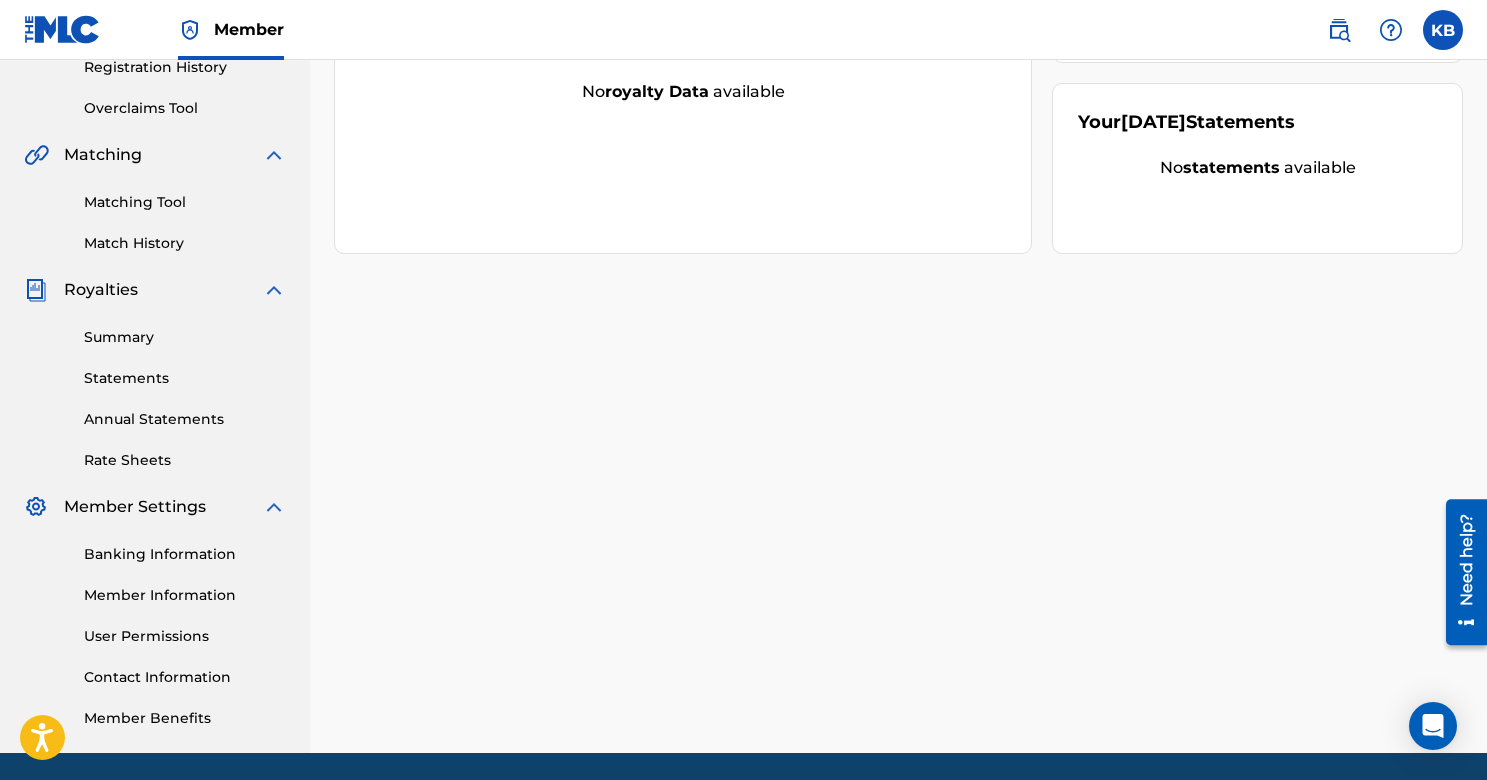 scroll, scrollTop: 460, scrollLeft: 0, axis: vertical 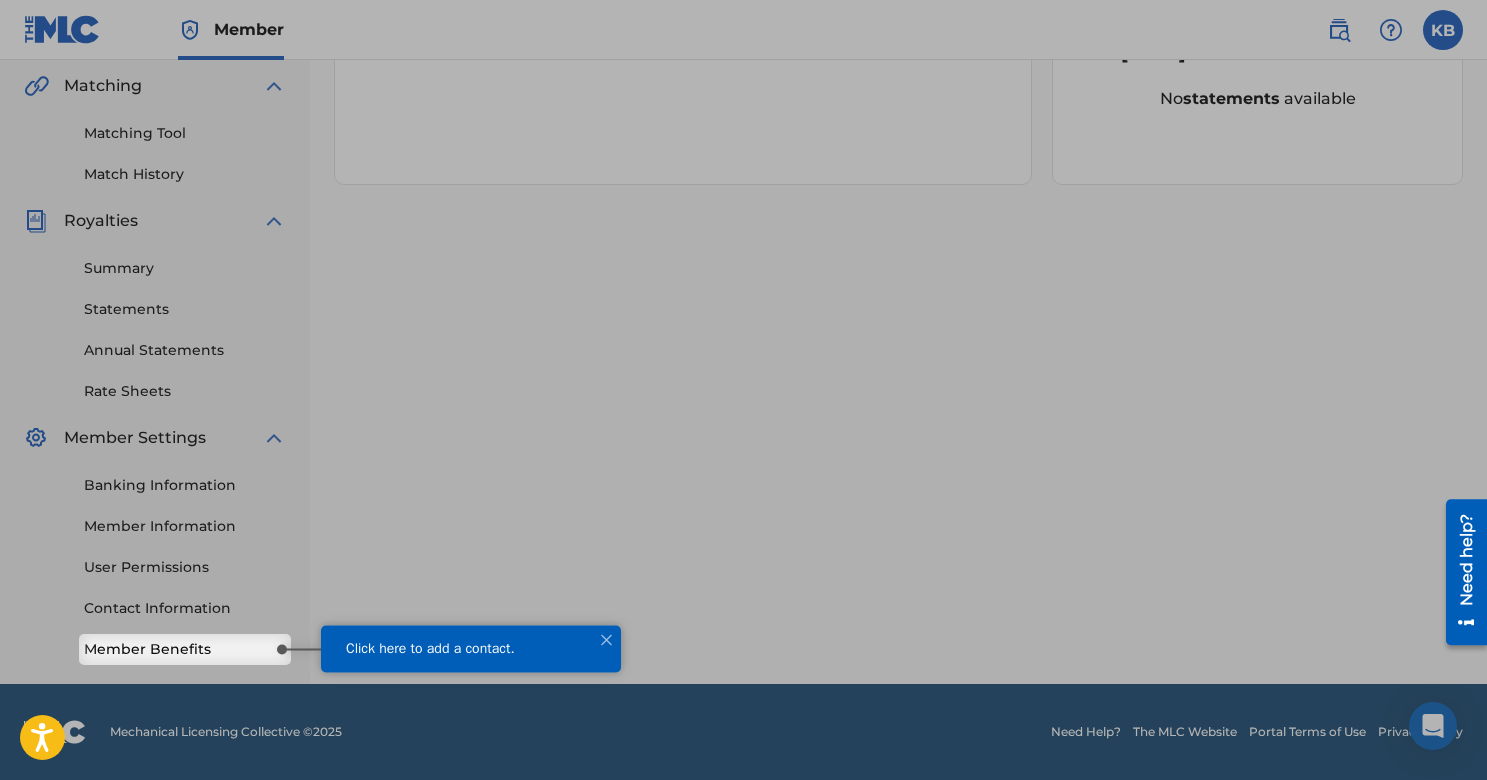 click on "Click here to add a contact." at bounding box center [430, 647] 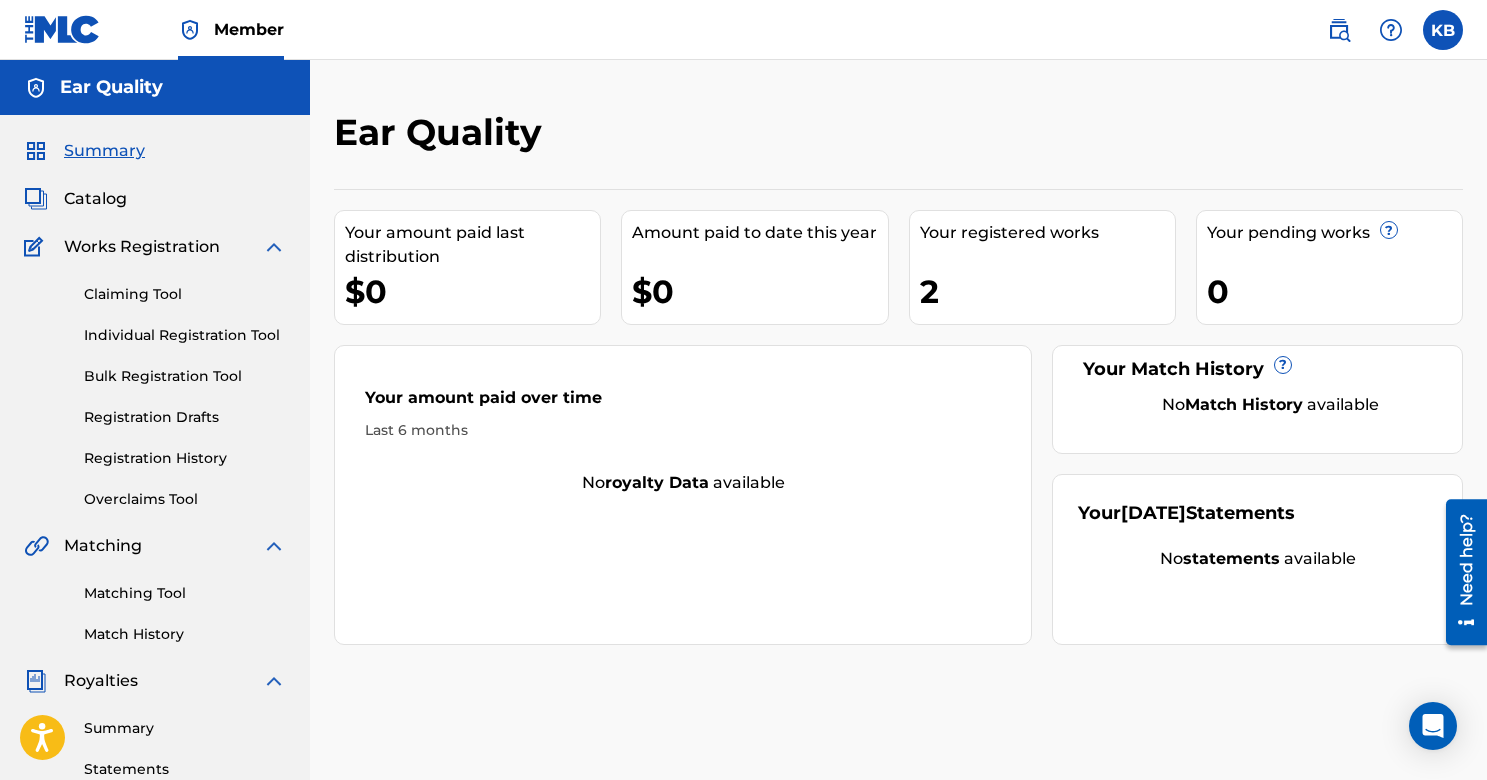 scroll, scrollTop: 0, scrollLeft: 0, axis: both 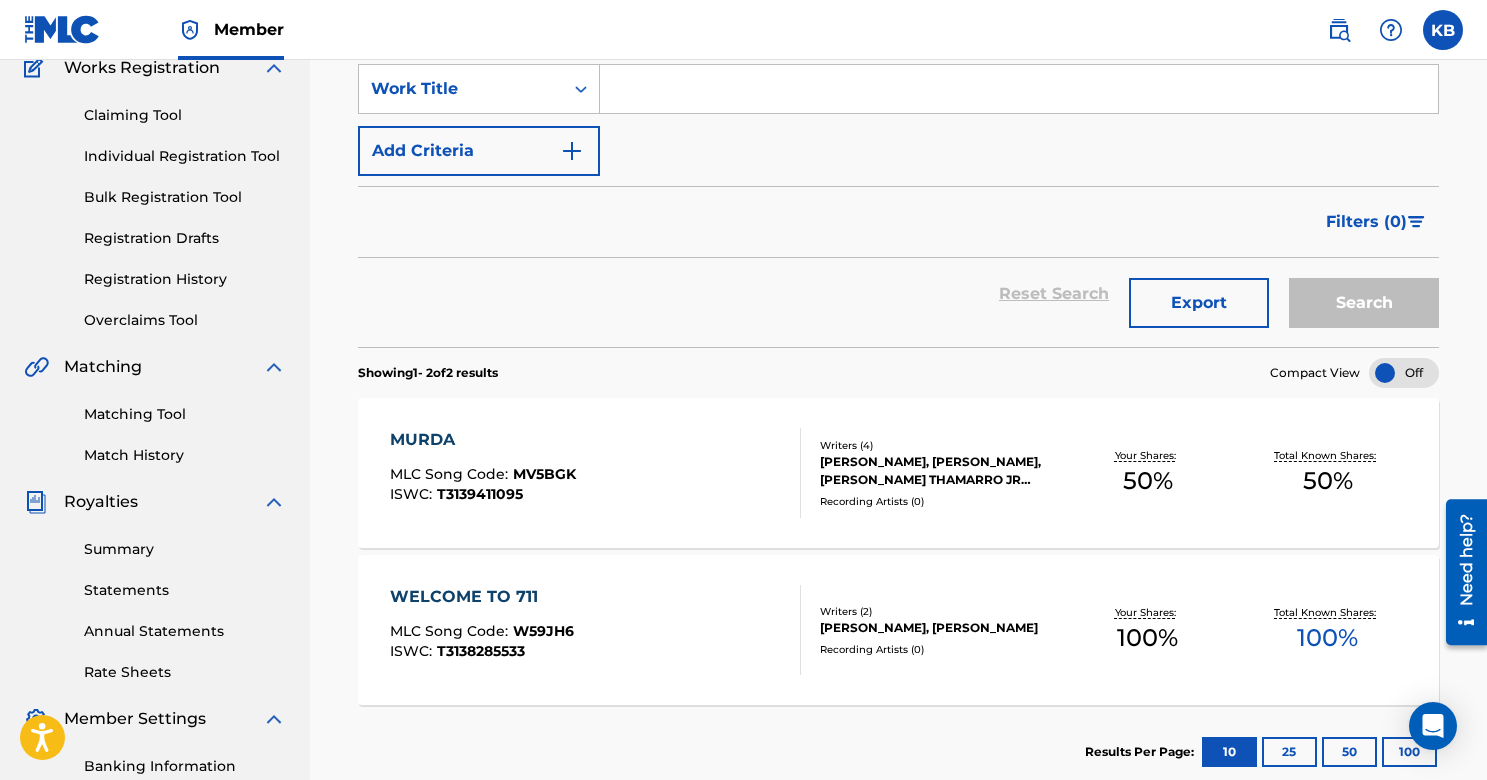 click on "MURDA MLC Song Code : MV5BGK ISWC : T3139411095 Writers ( 4 ) CHRISTINA DENISE COOKE, KIMAN BALDON, DAVID CARL THAMARRO JR SALTER, EANN ROBINSON Recording Artists ( 0 ) Your Shares: 50 % Total Known Shares: 50 %" at bounding box center [898, 473] 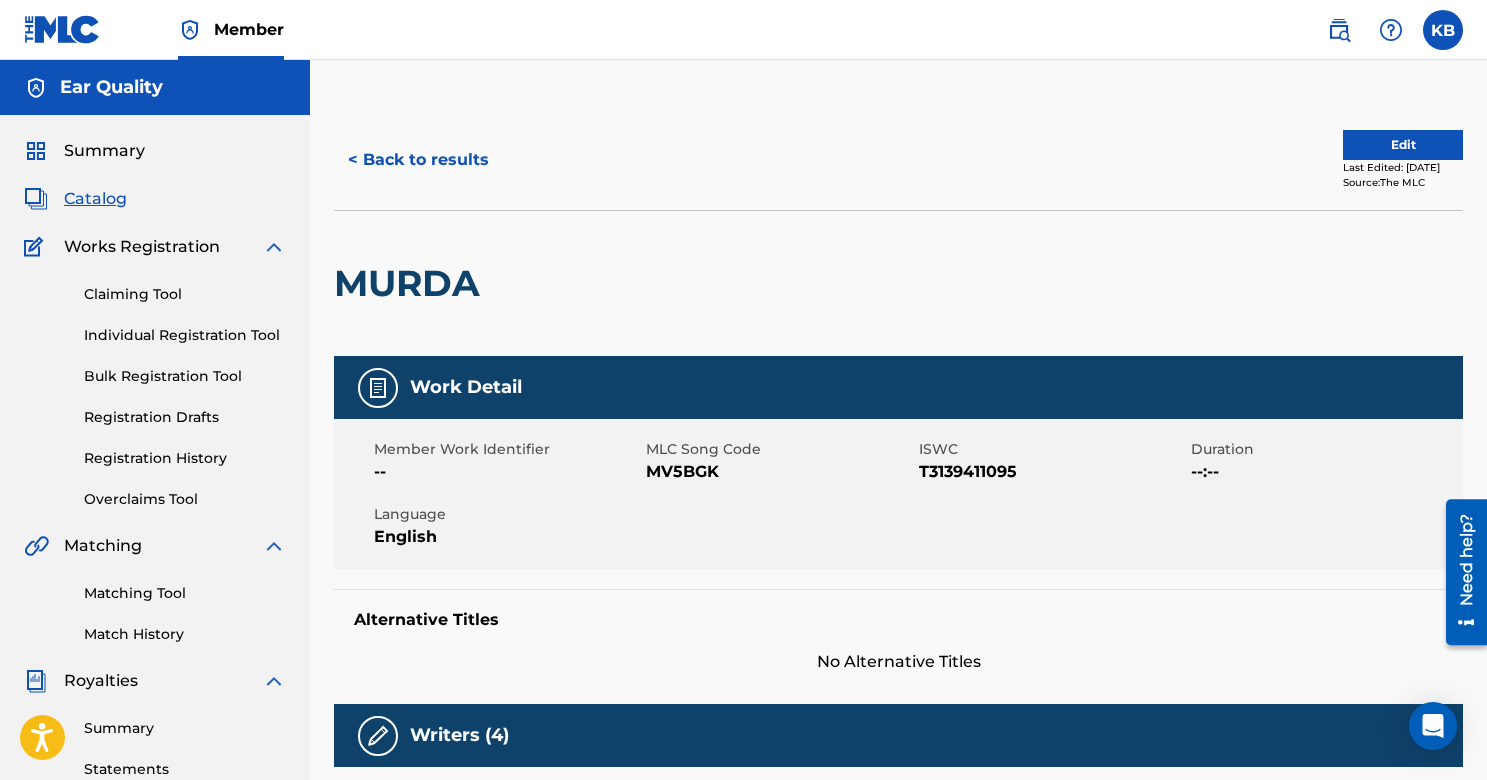 scroll, scrollTop: 0, scrollLeft: 0, axis: both 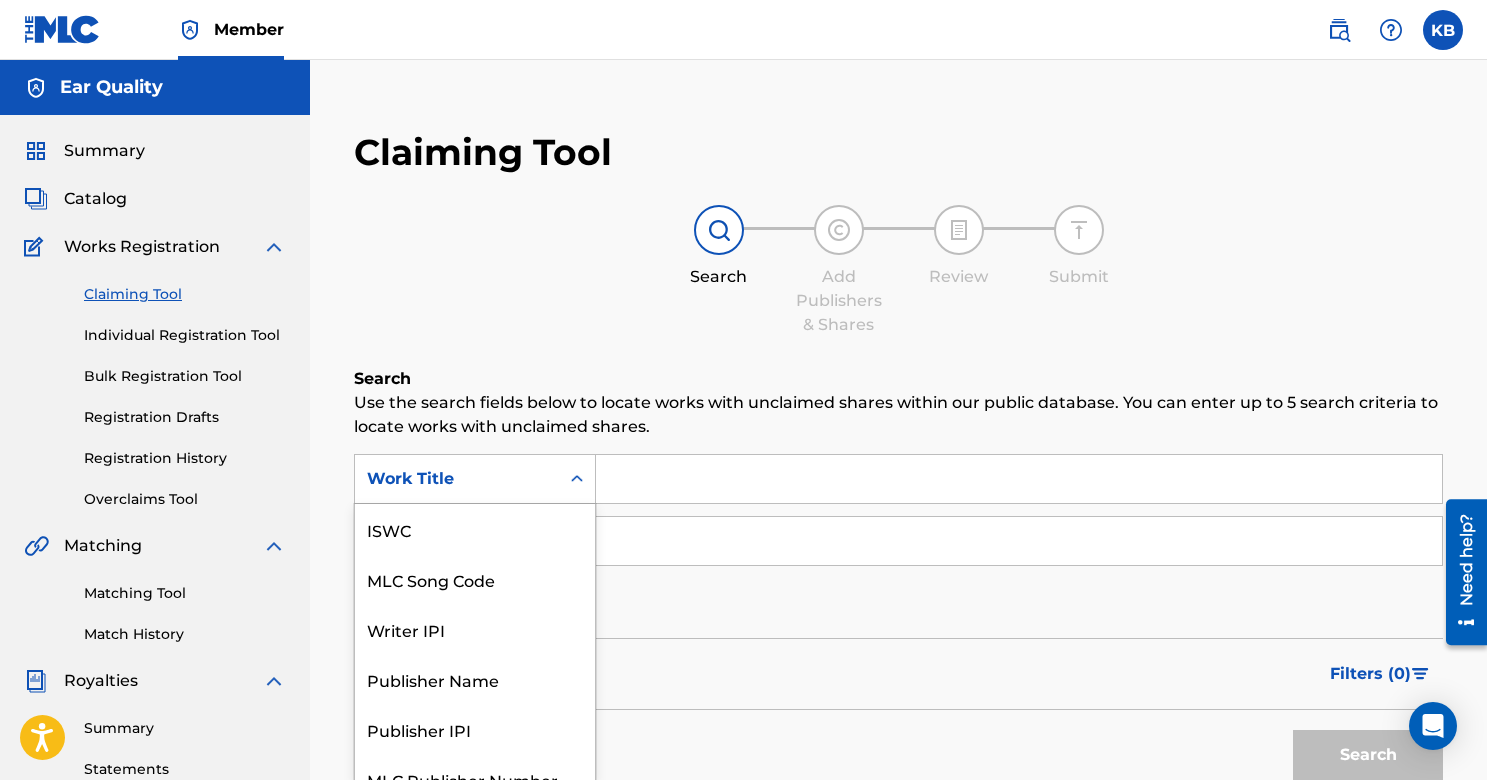 click at bounding box center (577, 479) 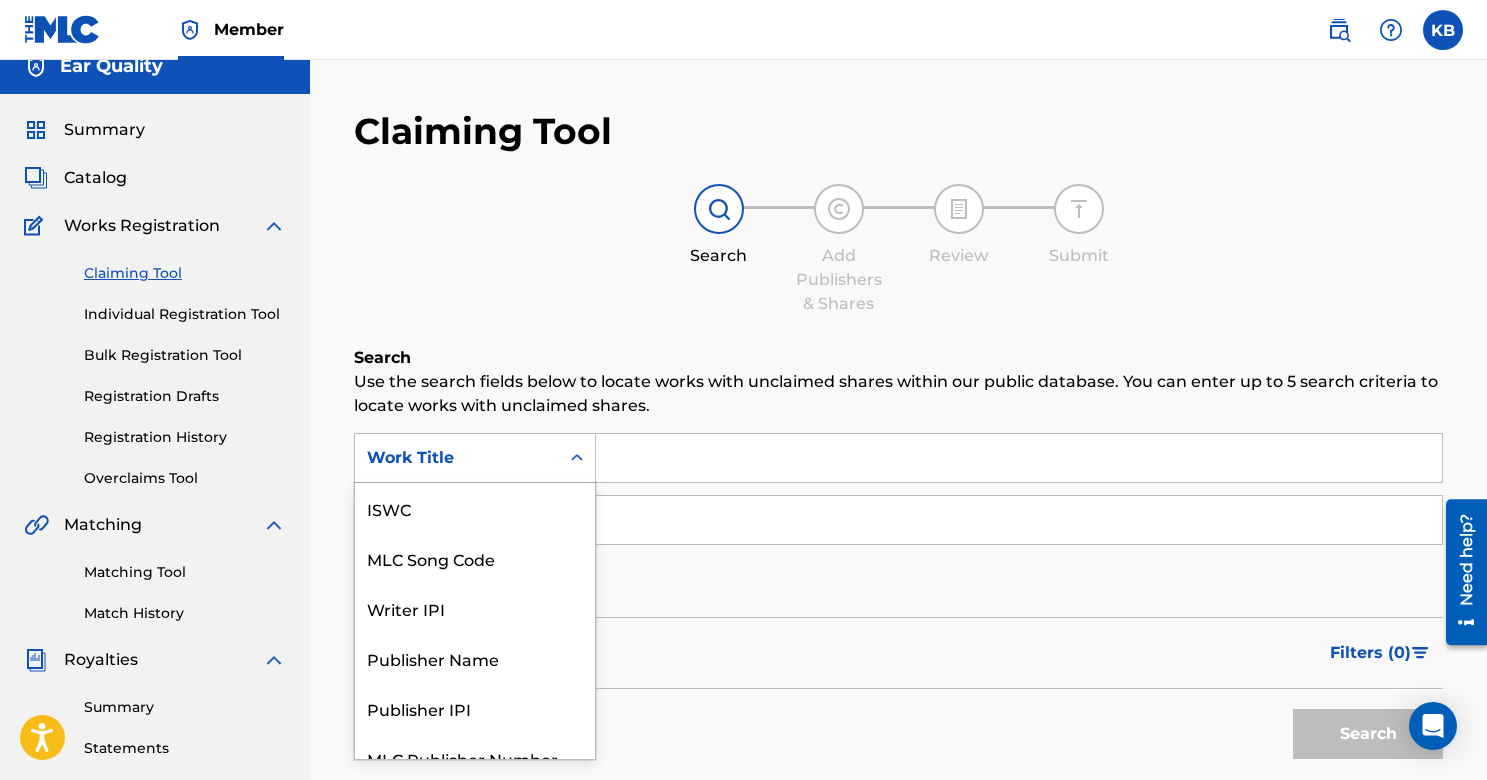 scroll, scrollTop: 50, scrollLeft: 0, axis: vertical 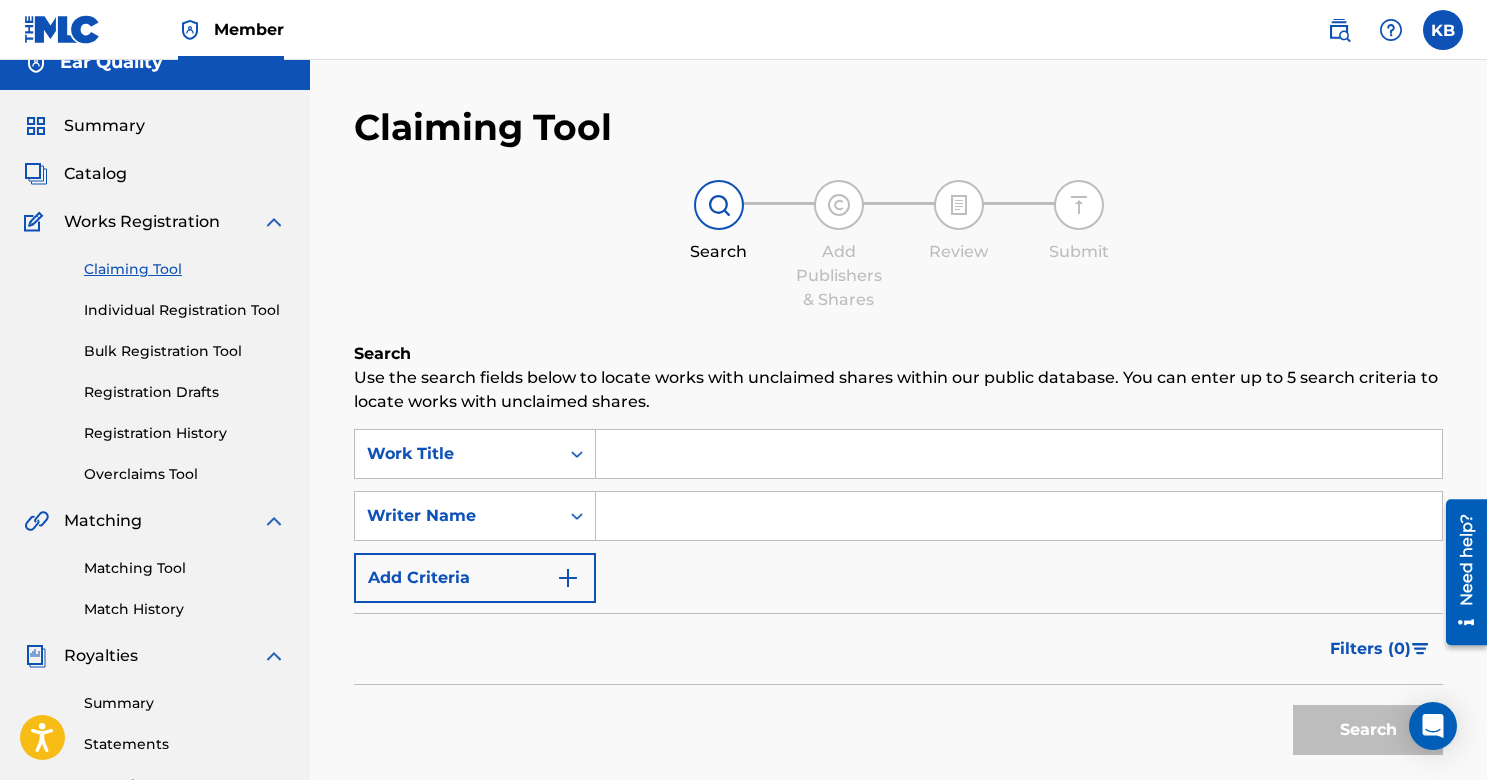click at bounding box center (1019, 454) 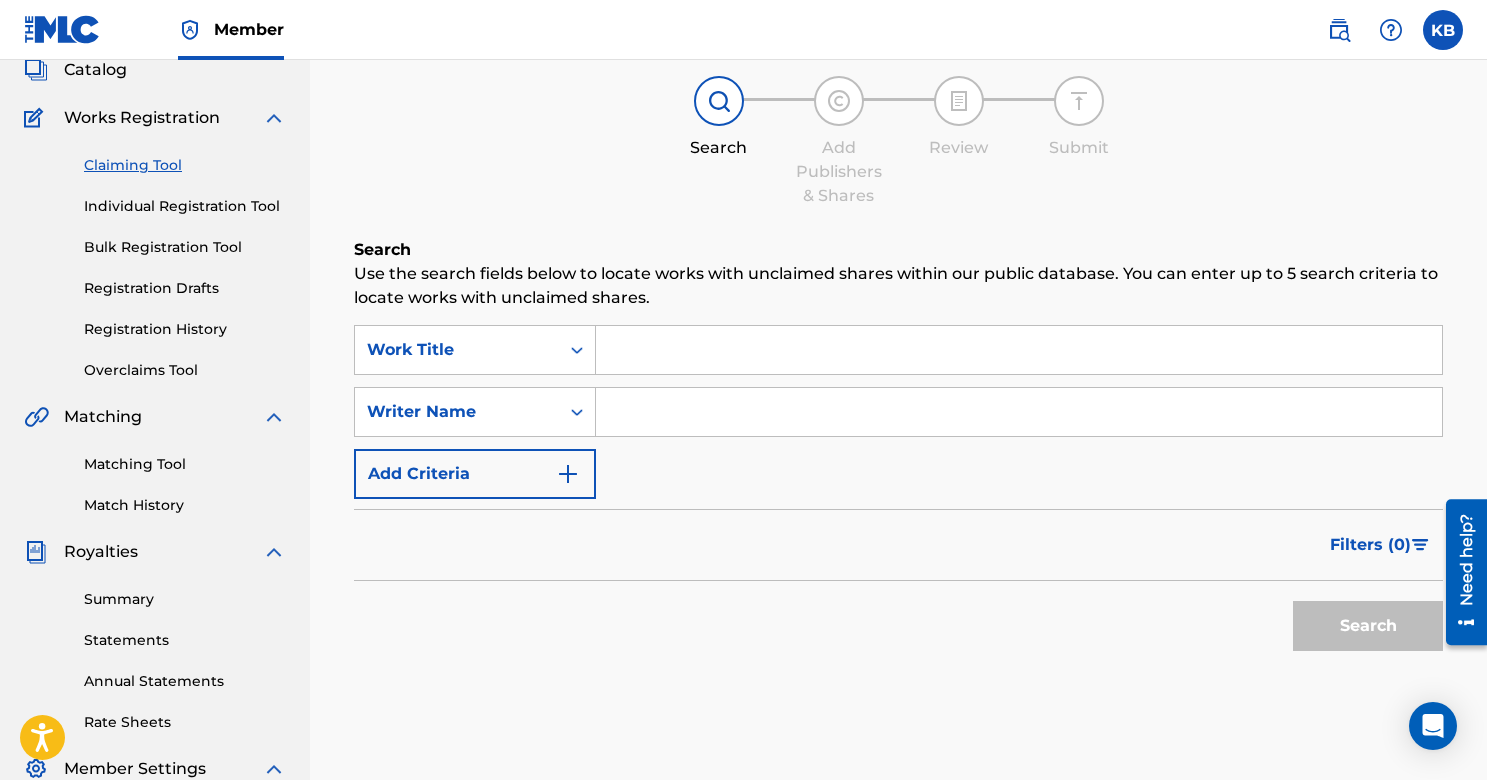 scroll, scrollTop: 143, scrollLeft: 0, axis: vertical 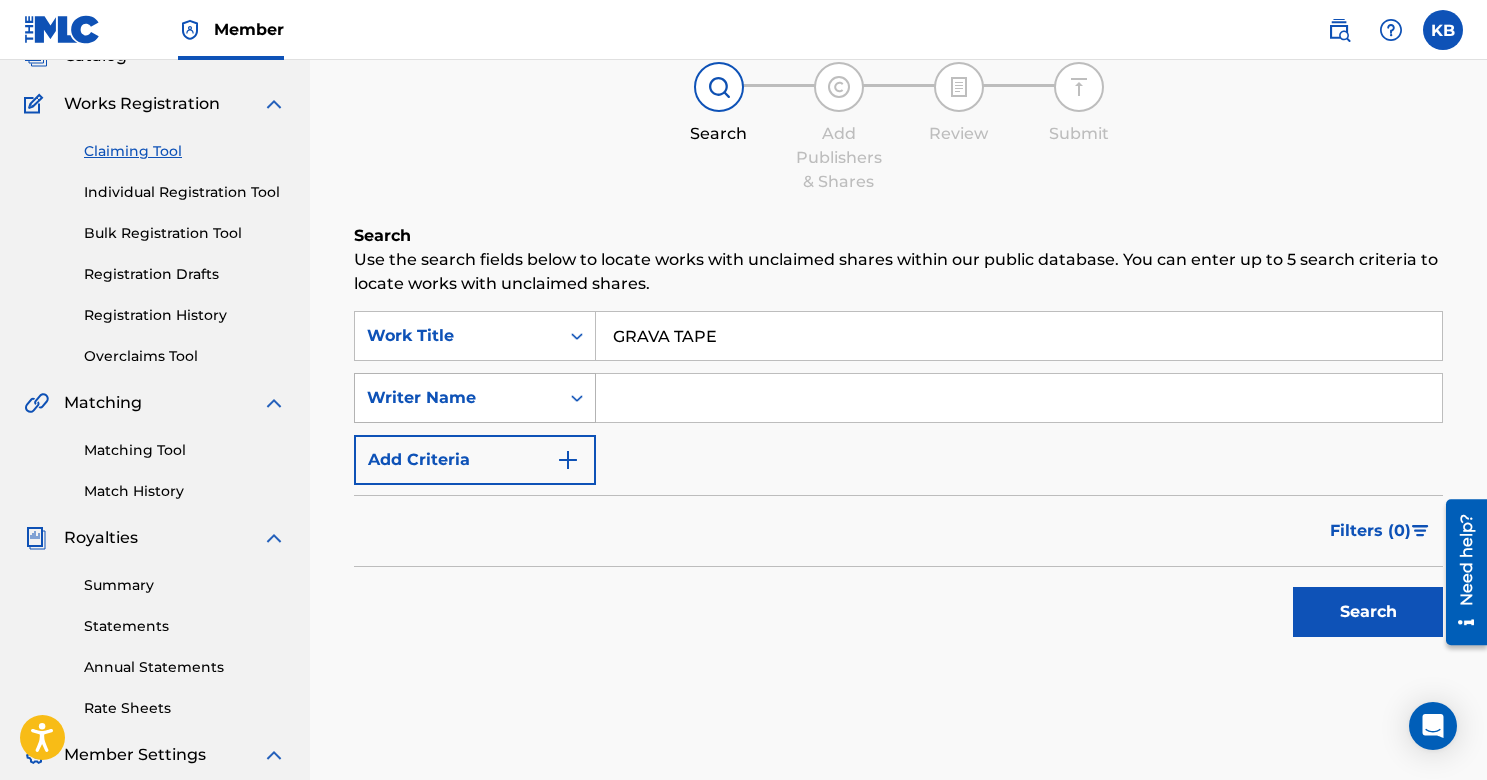 type on "GRAVA TAPE" 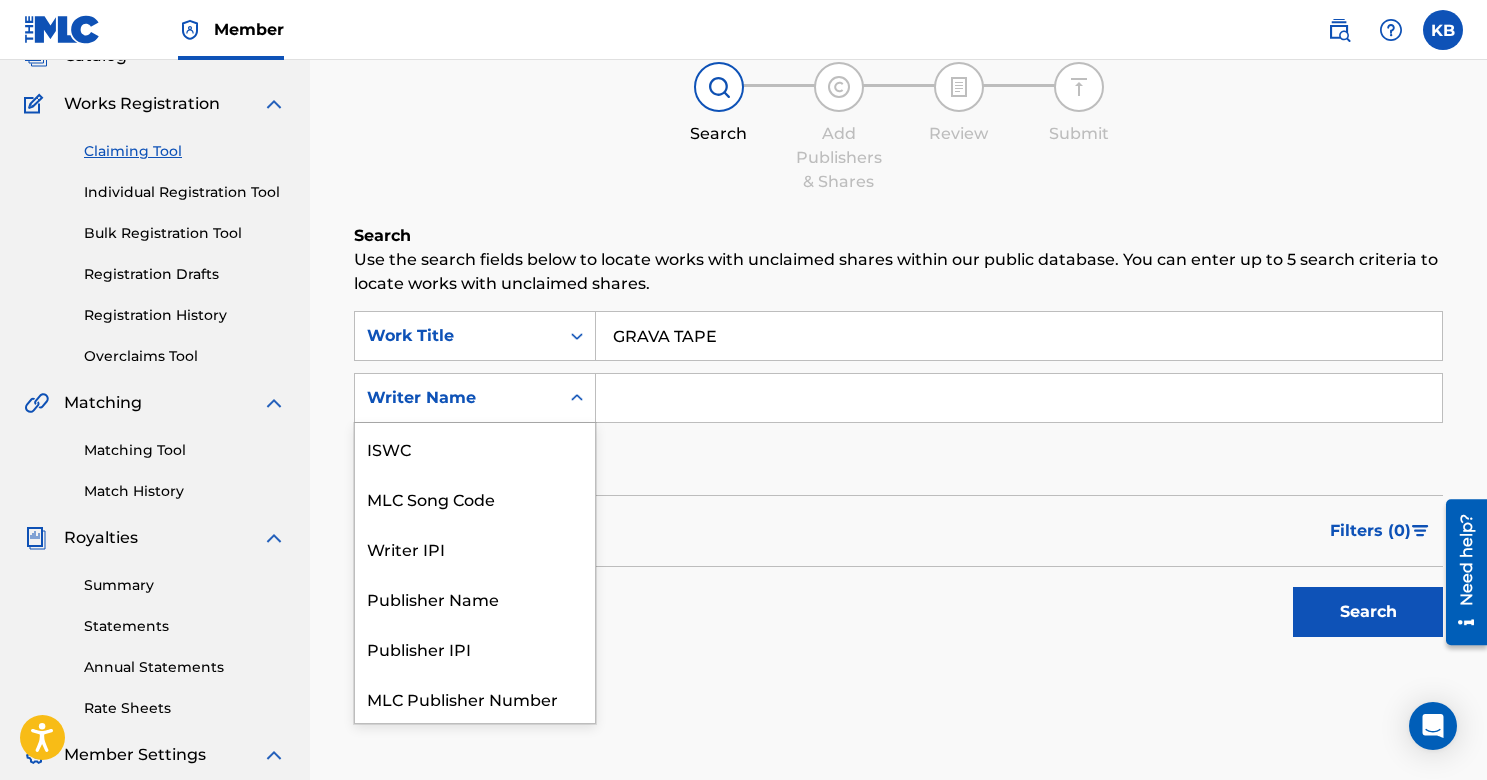 scroll, scrollTop: 50, scrollLeft: 0, axis: vertical 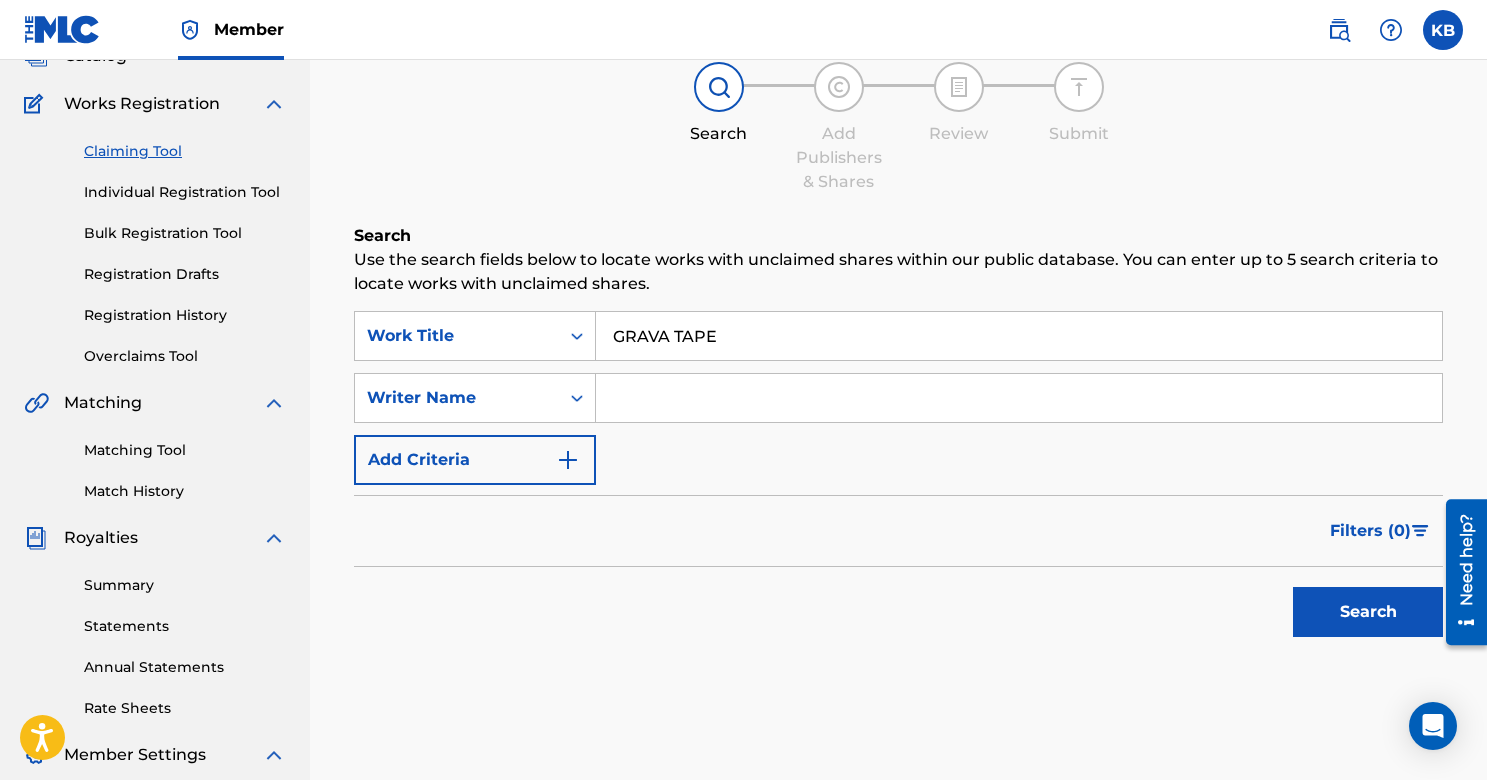 click at bounding box center (1019, 398) 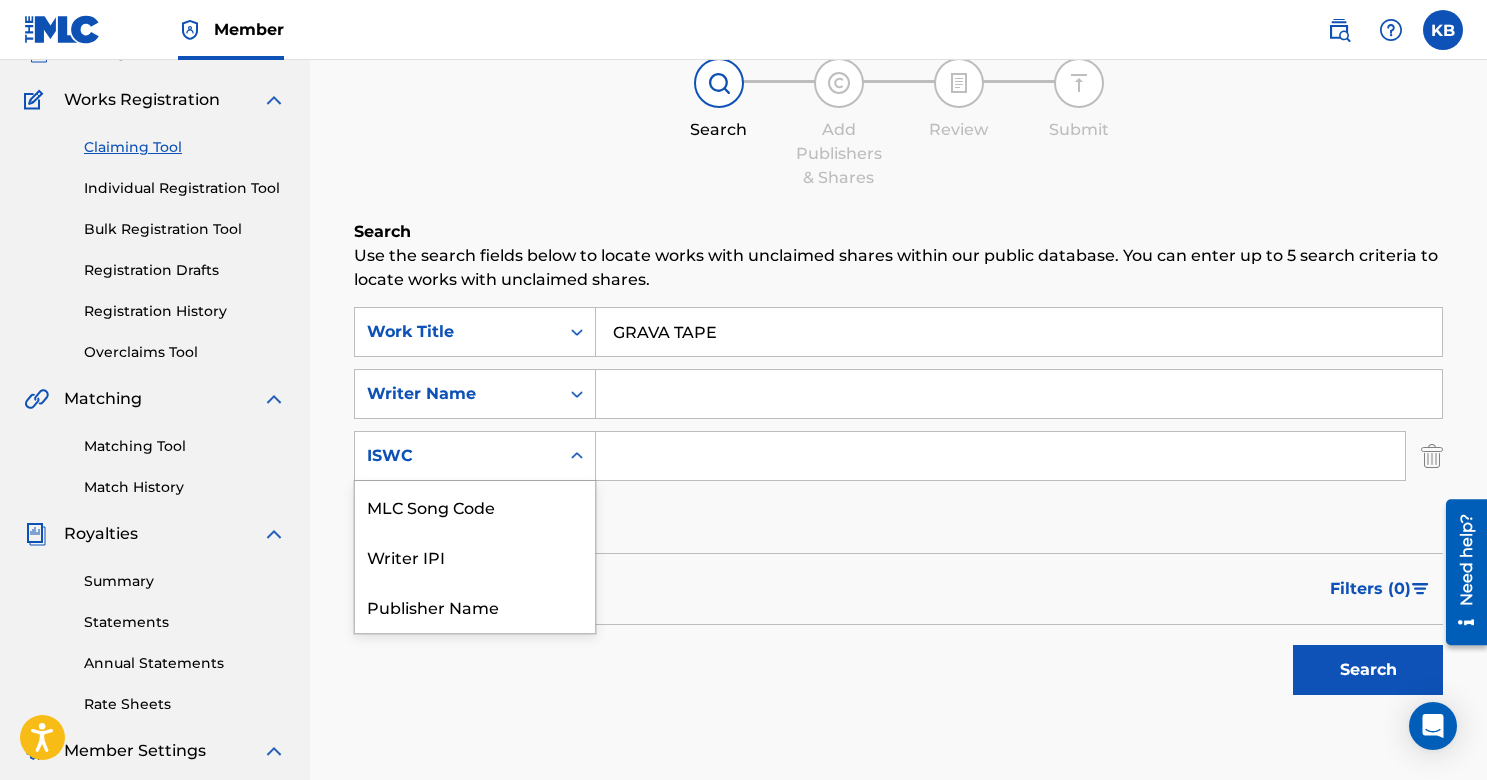 click 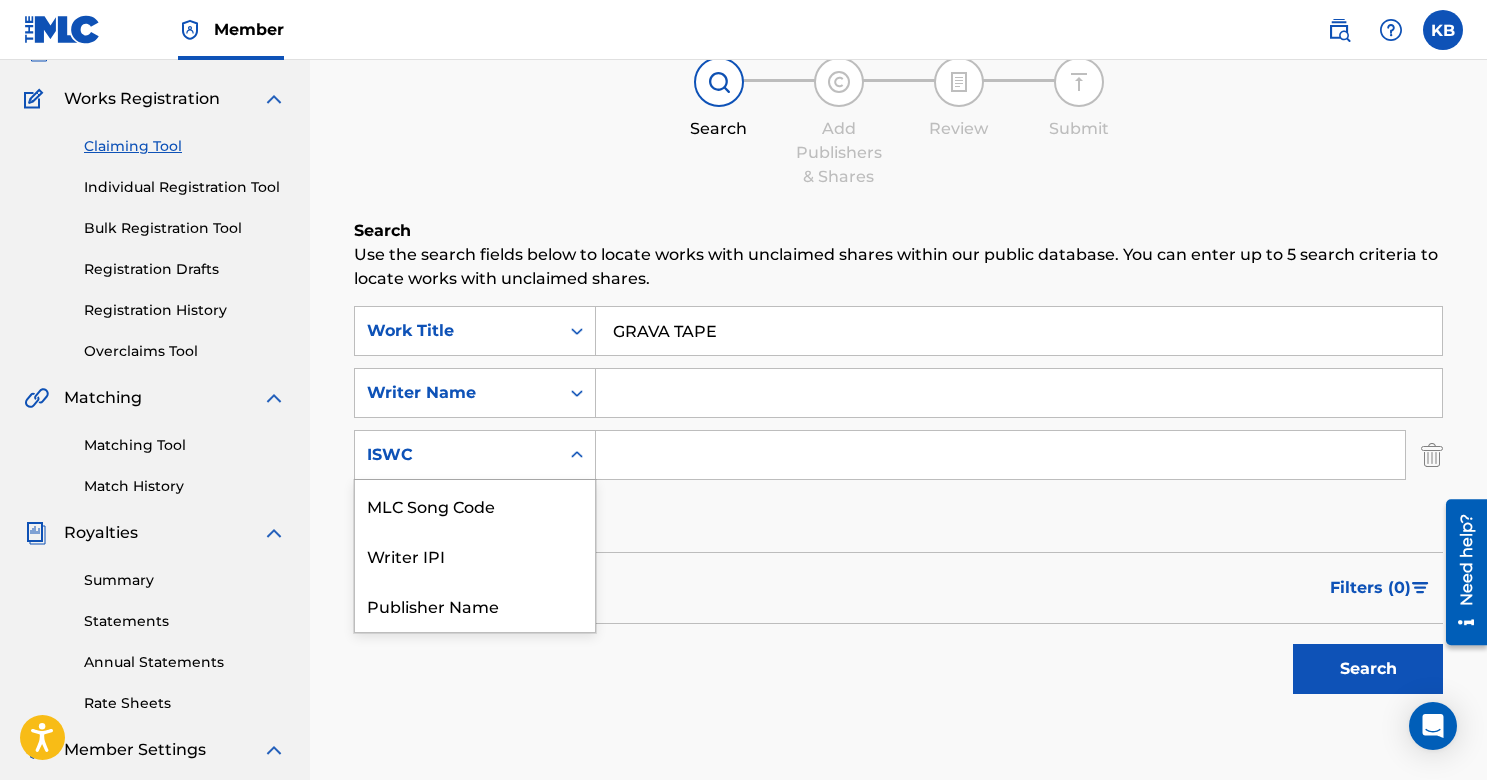 scroll, scrollTop: 149, scrollLeft: 0, axis: vertical 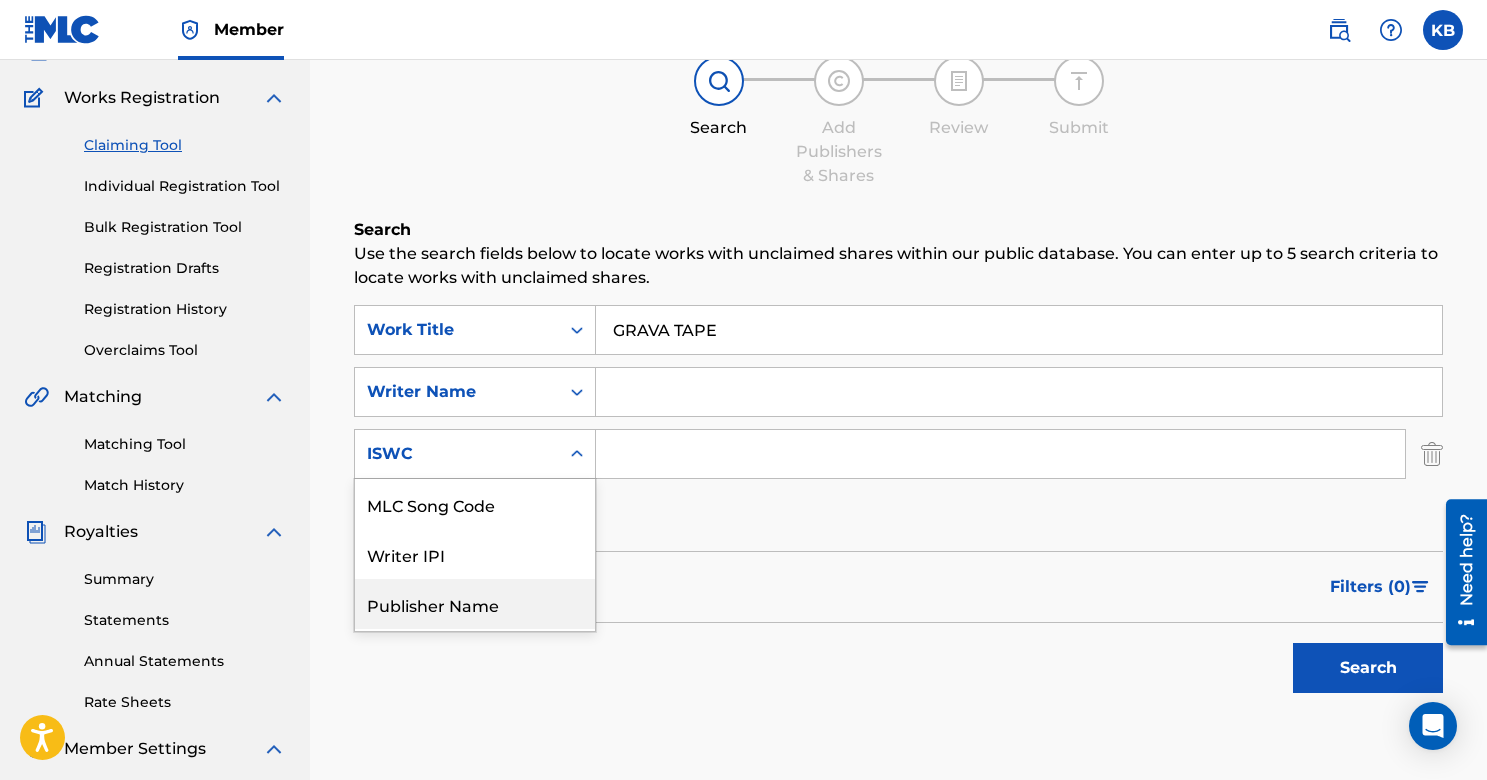 click on "Publisher Name" at bounding box center [475, 604] 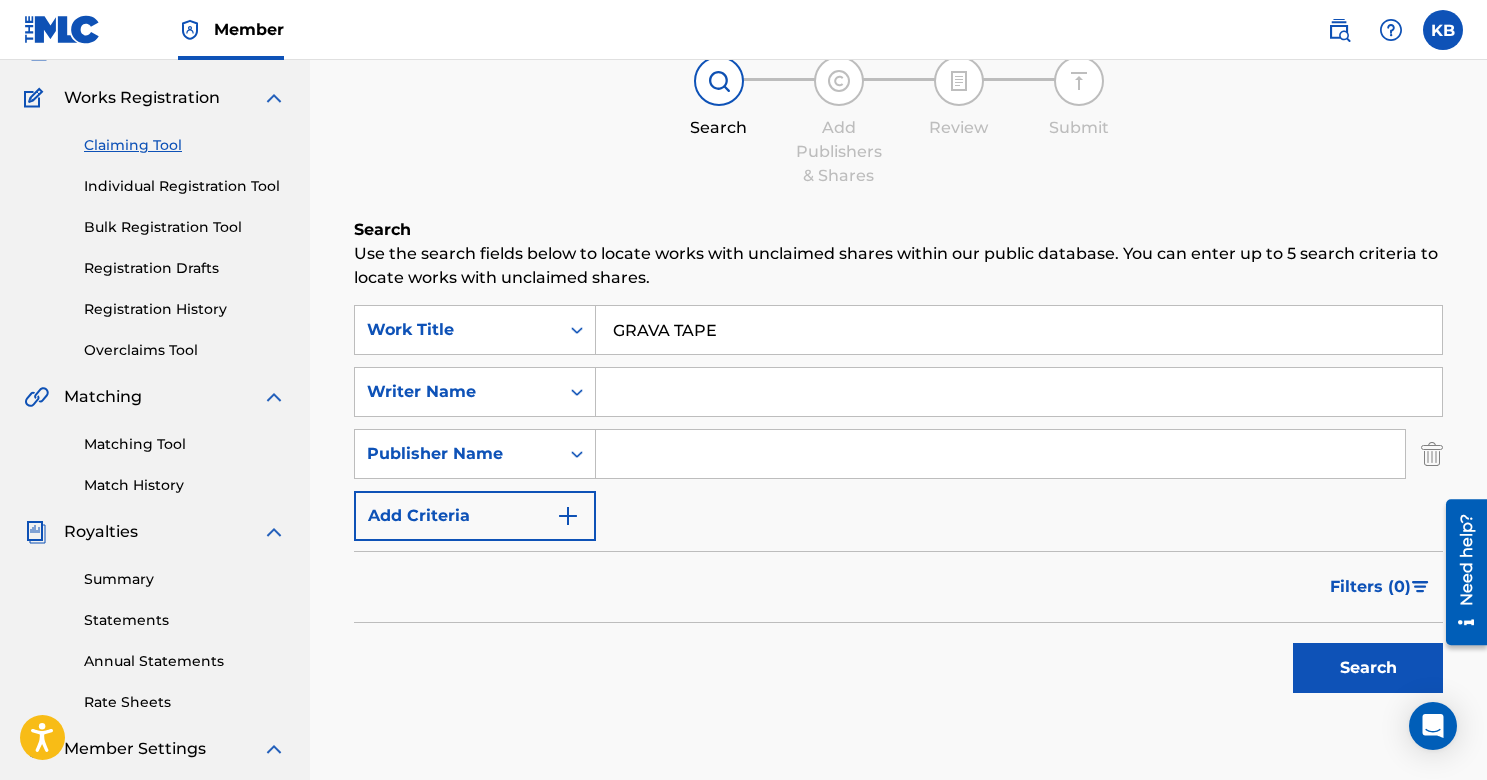 click at bounding box center (1000, 454) 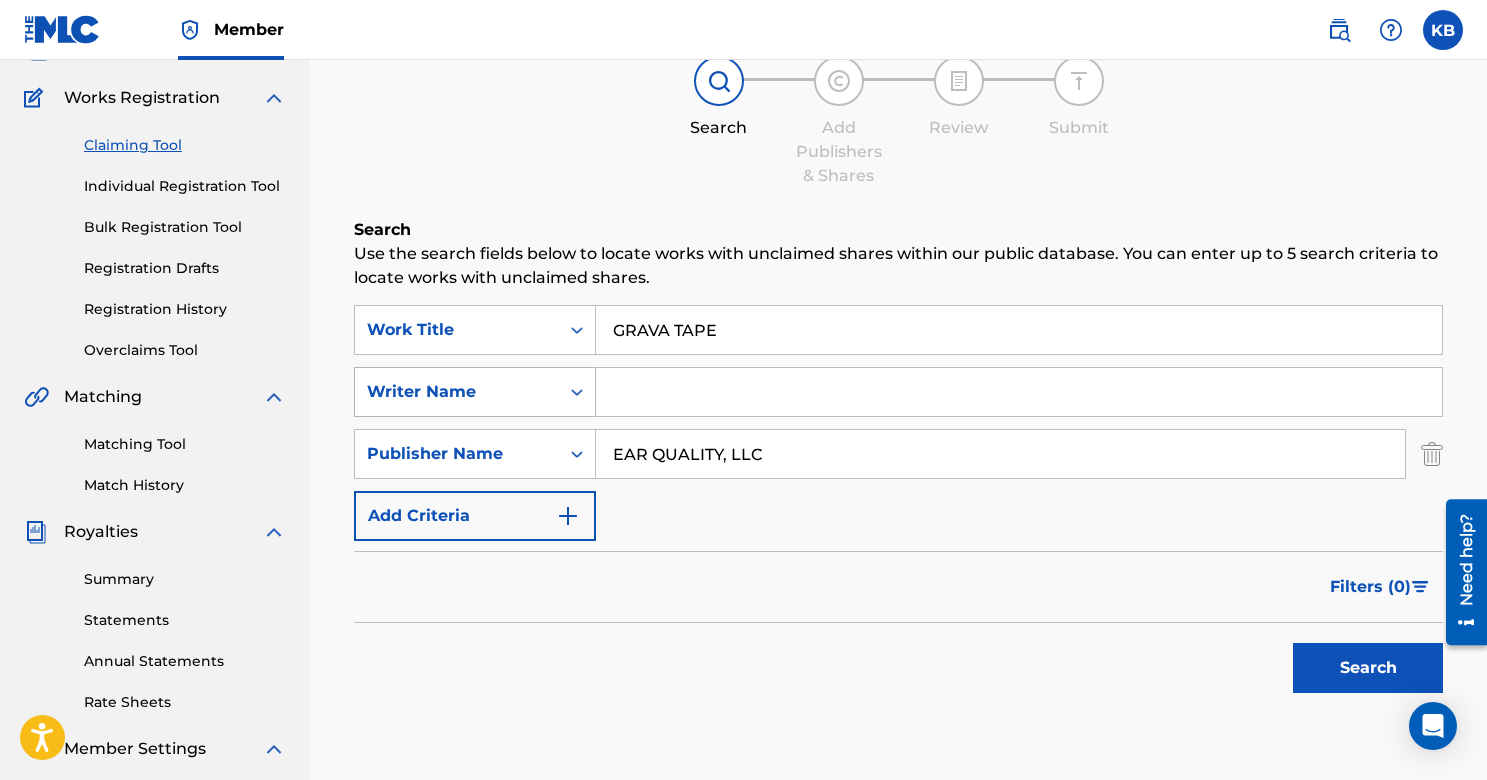 type on "EAR QUALITY, LLC" 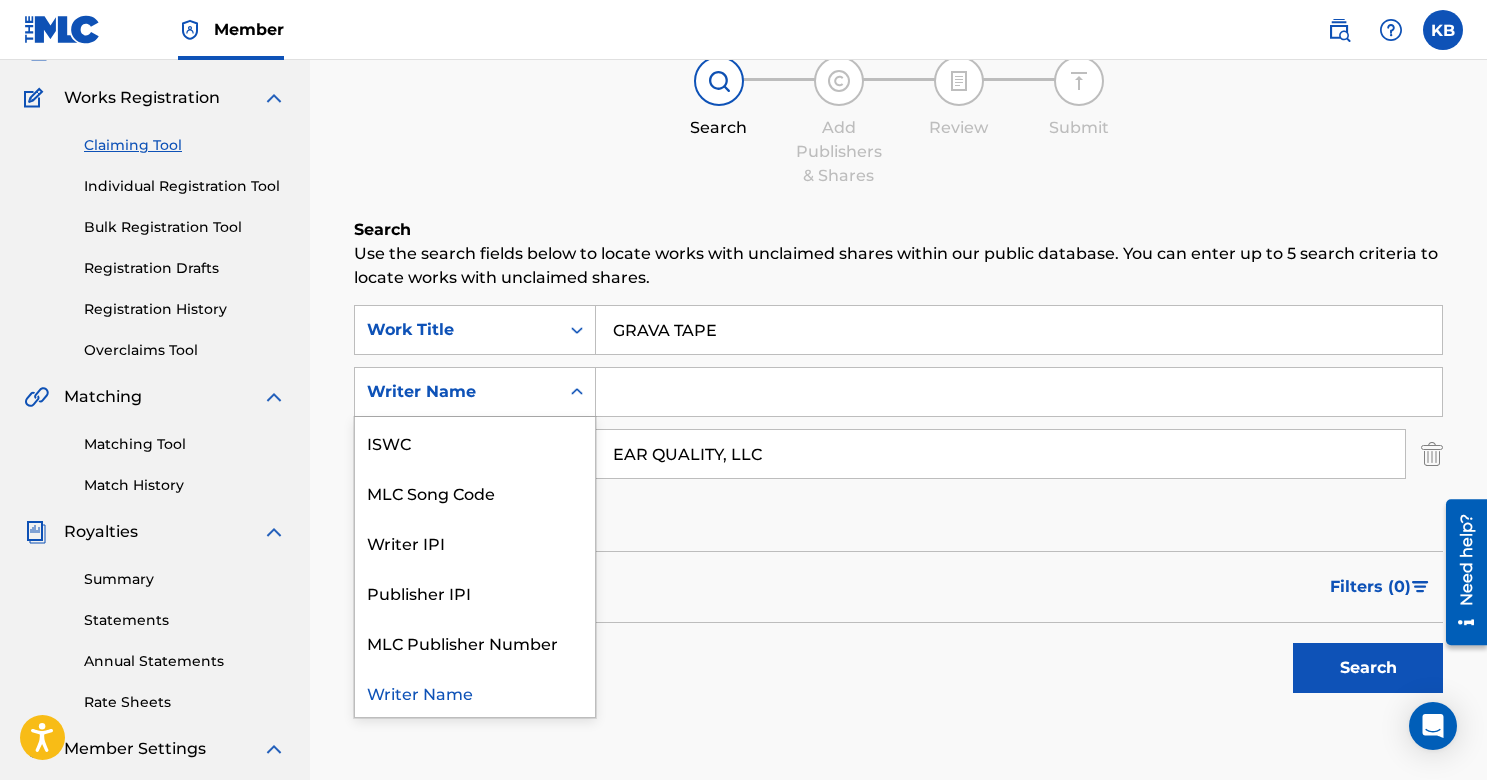 click at bounding box center (1019, 392) 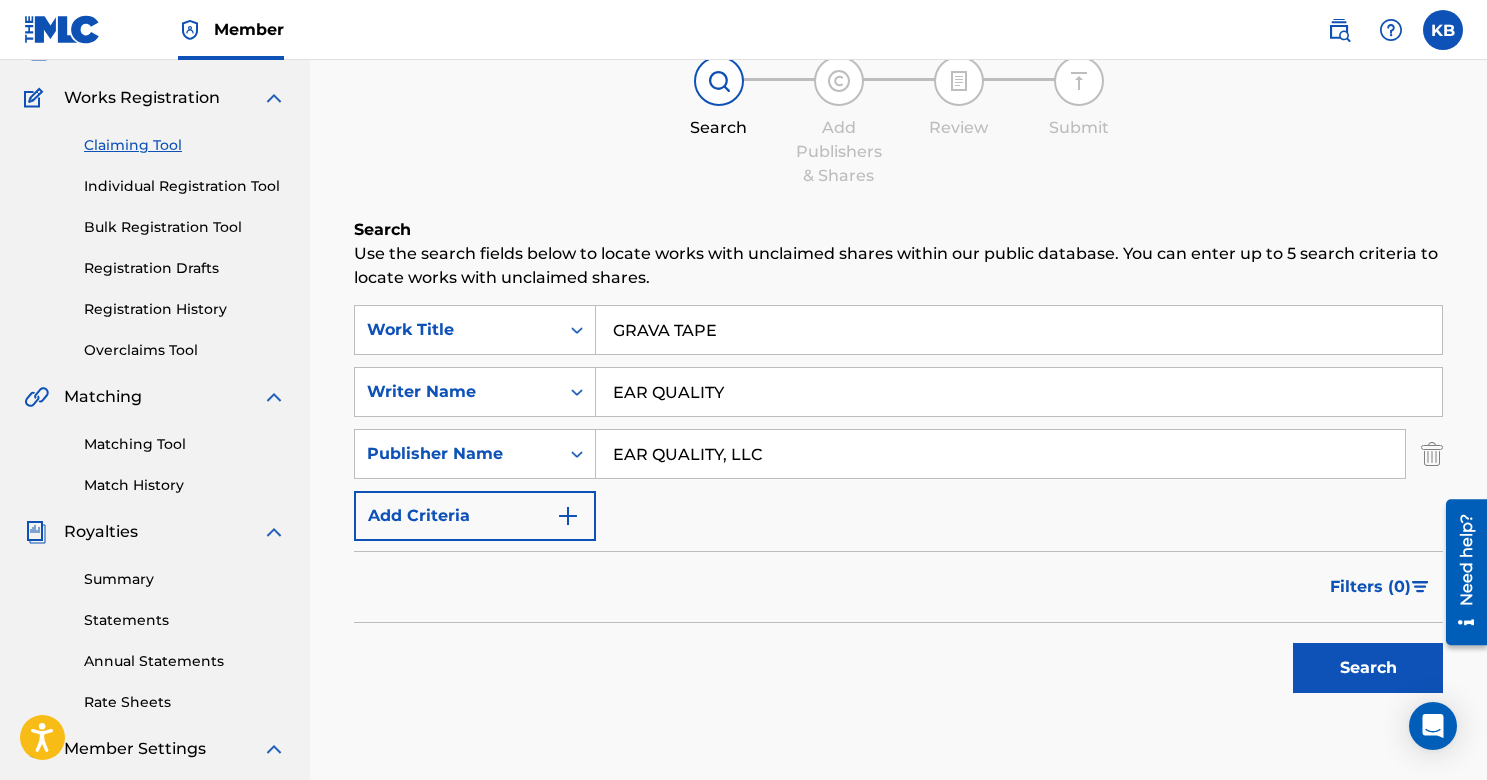 type on "EAR QUALITY" 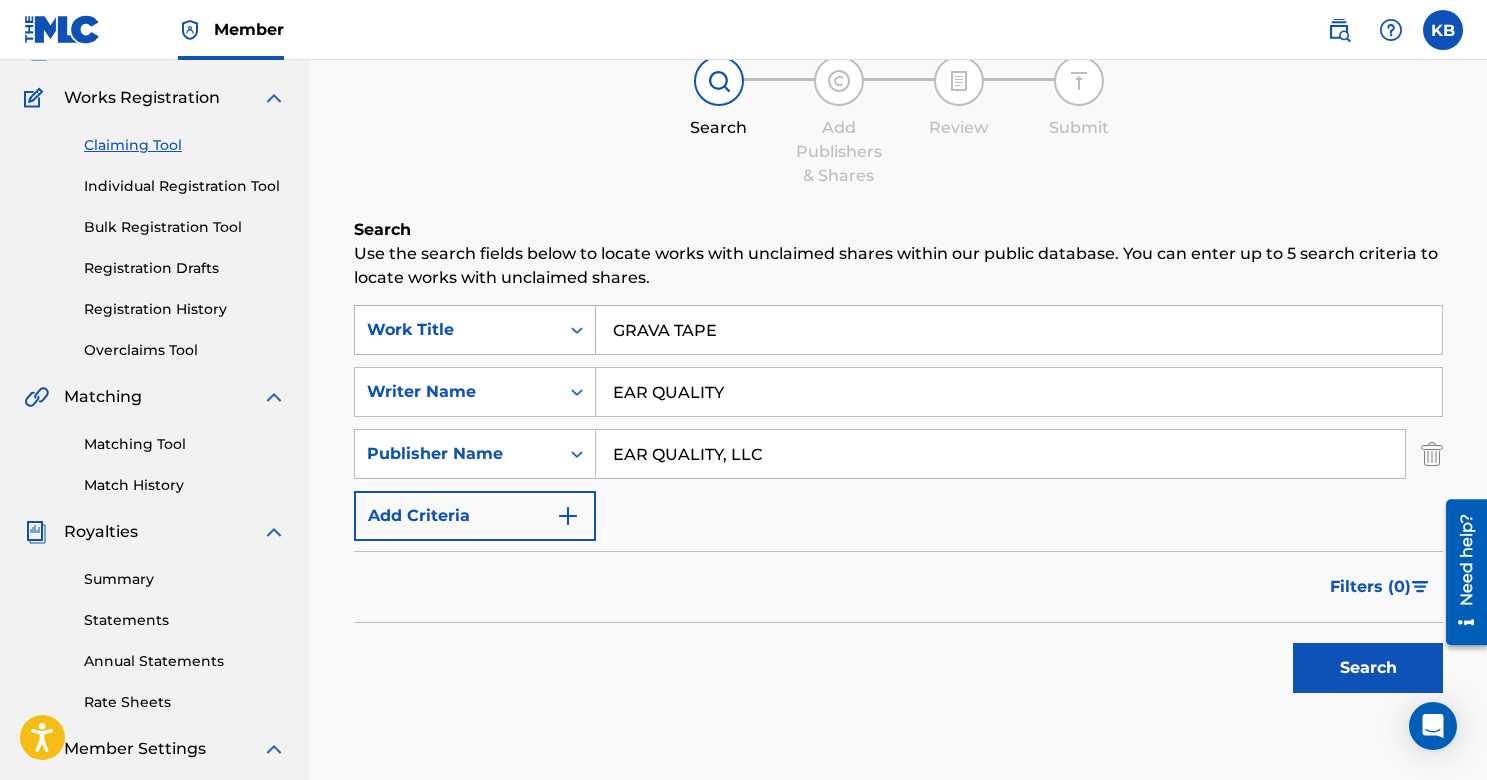 click 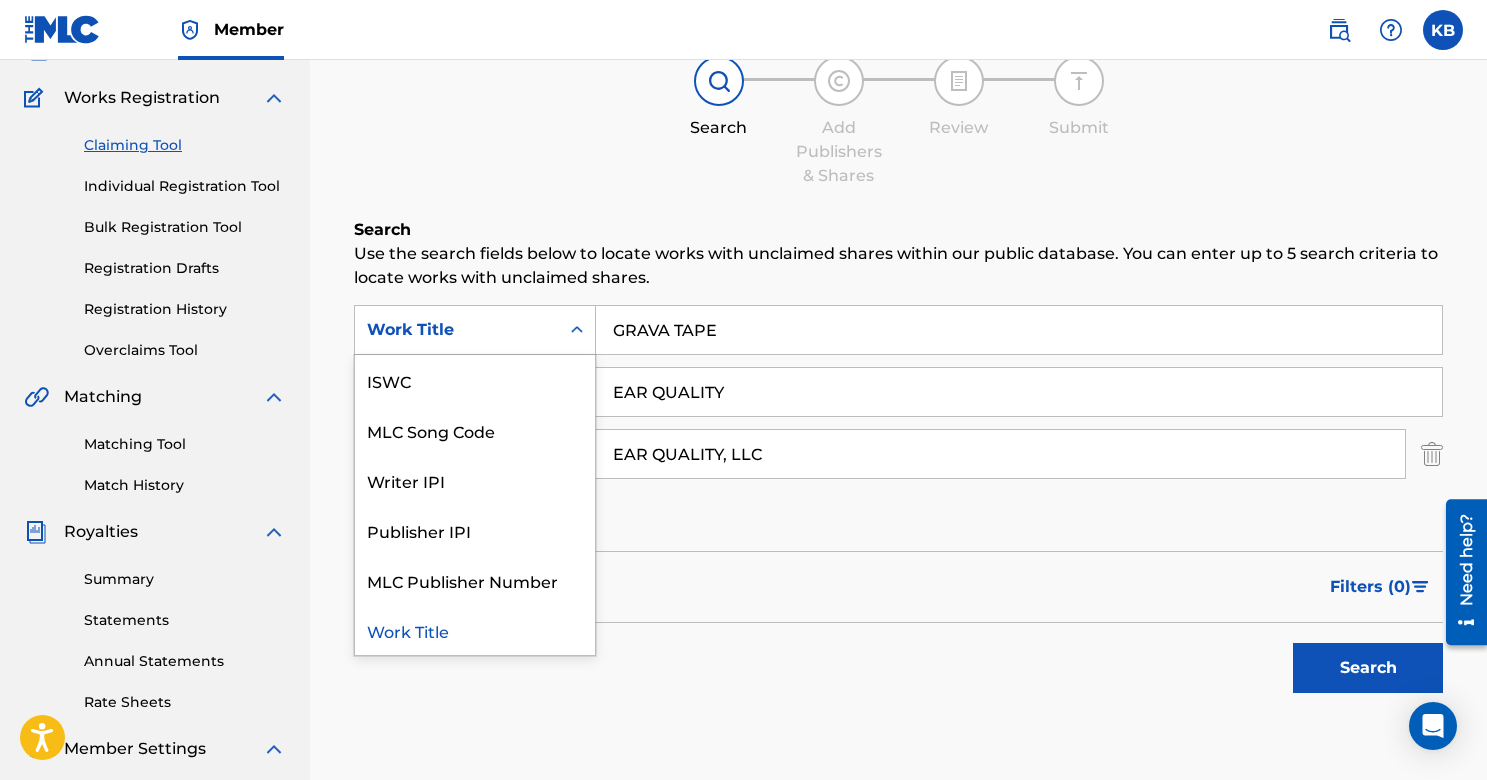 click on "Work Title" at bounding box center (475, 630) 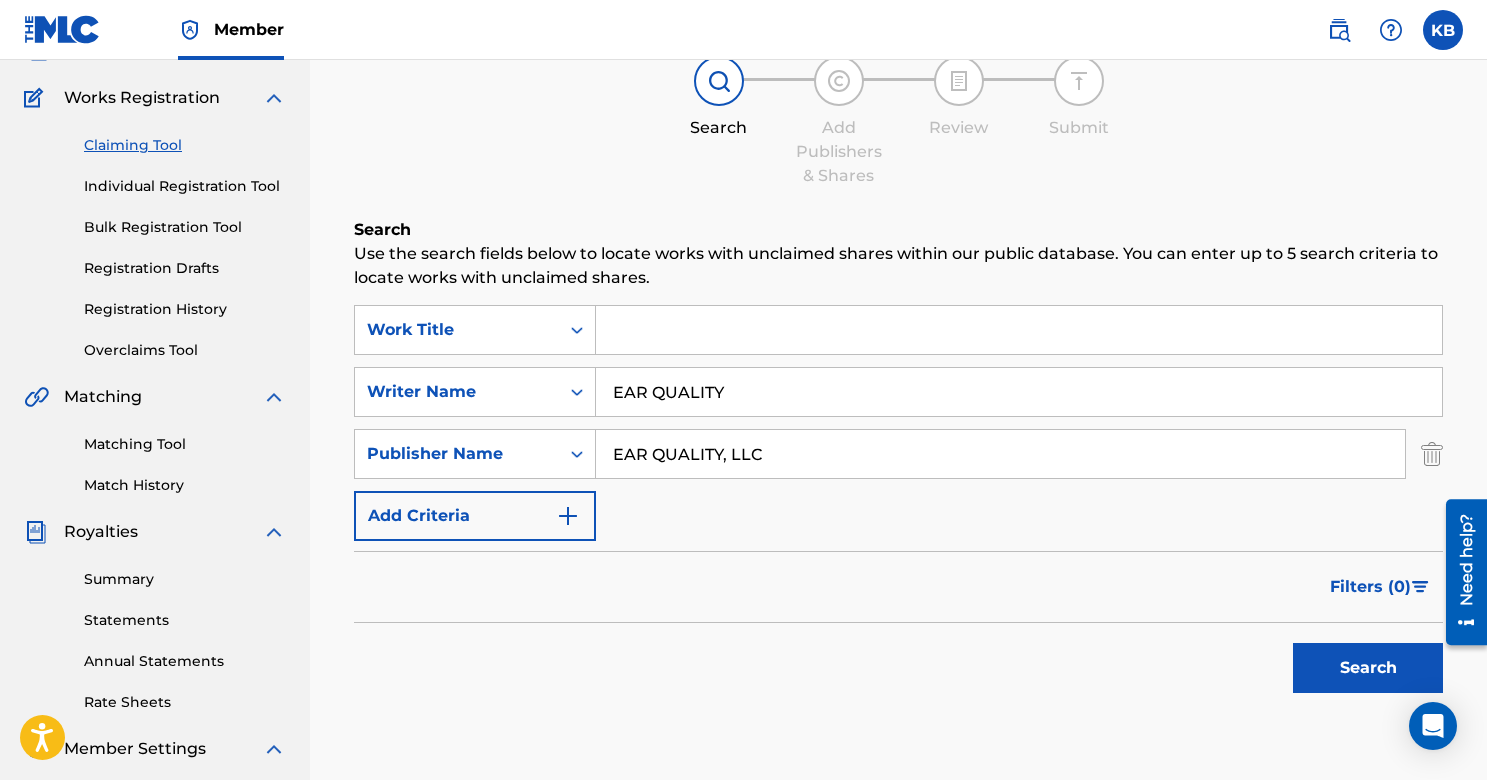 click at bounding box center (1019, 330) 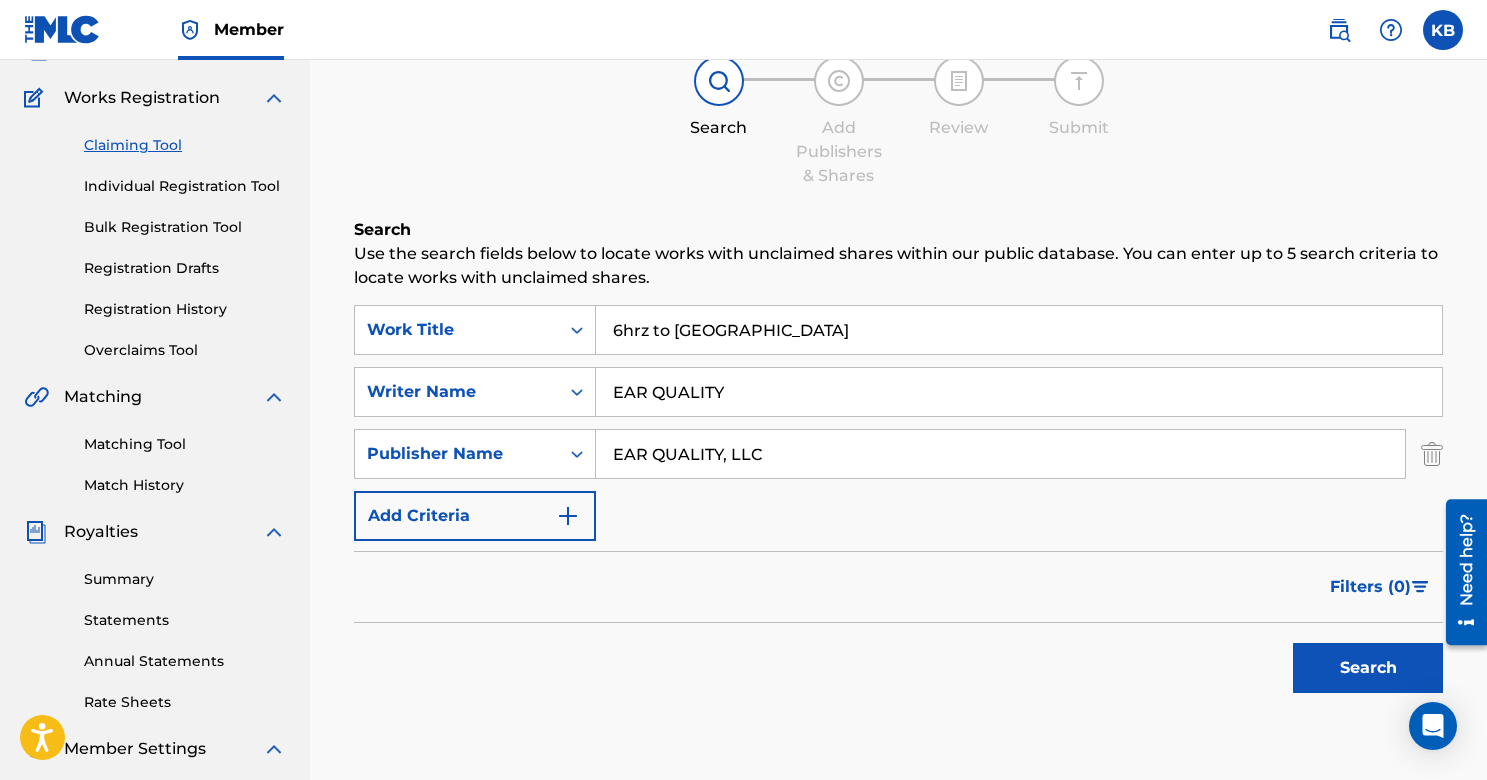 type on "6hrz to NY" 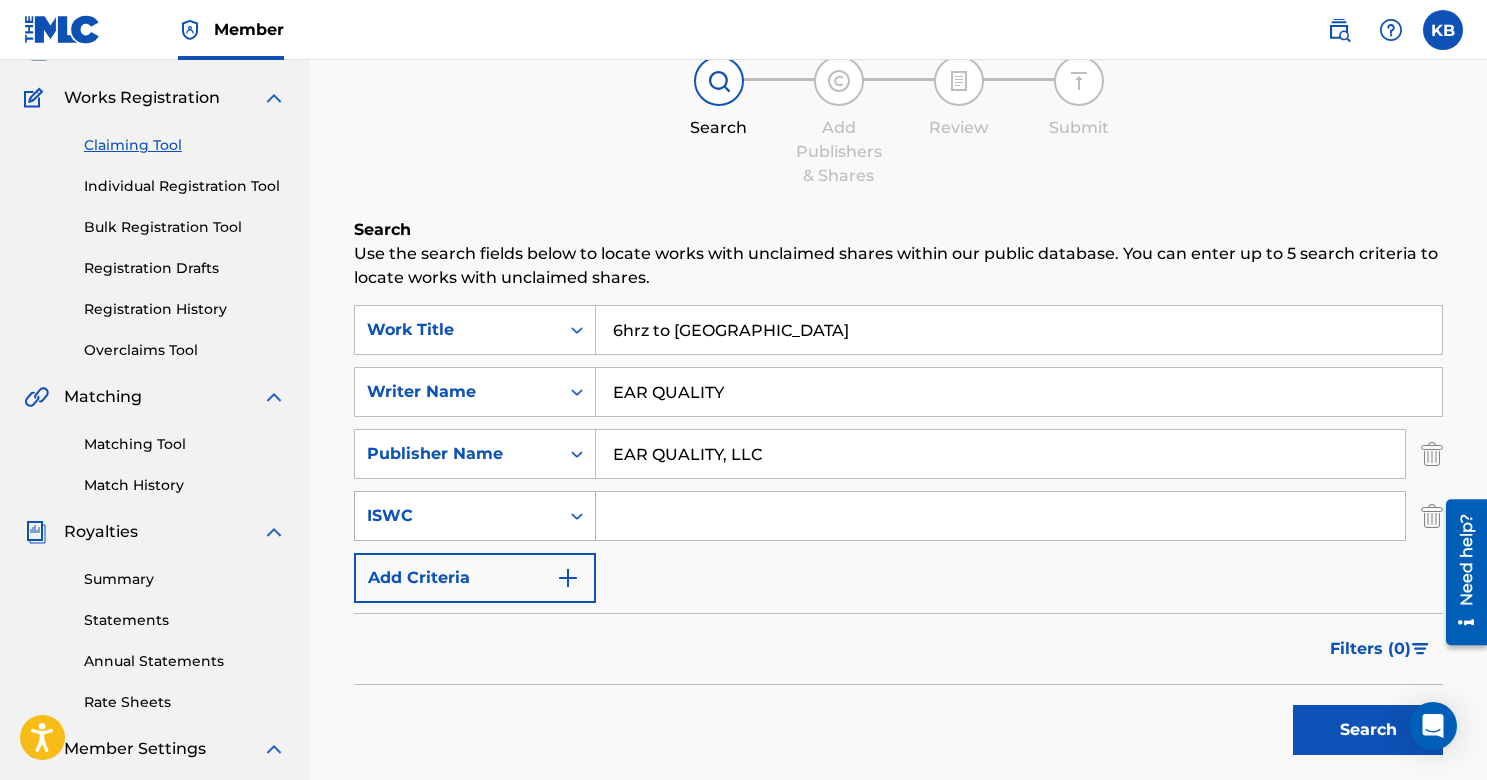 click on "ISWC" at bounding box center (457, 516) 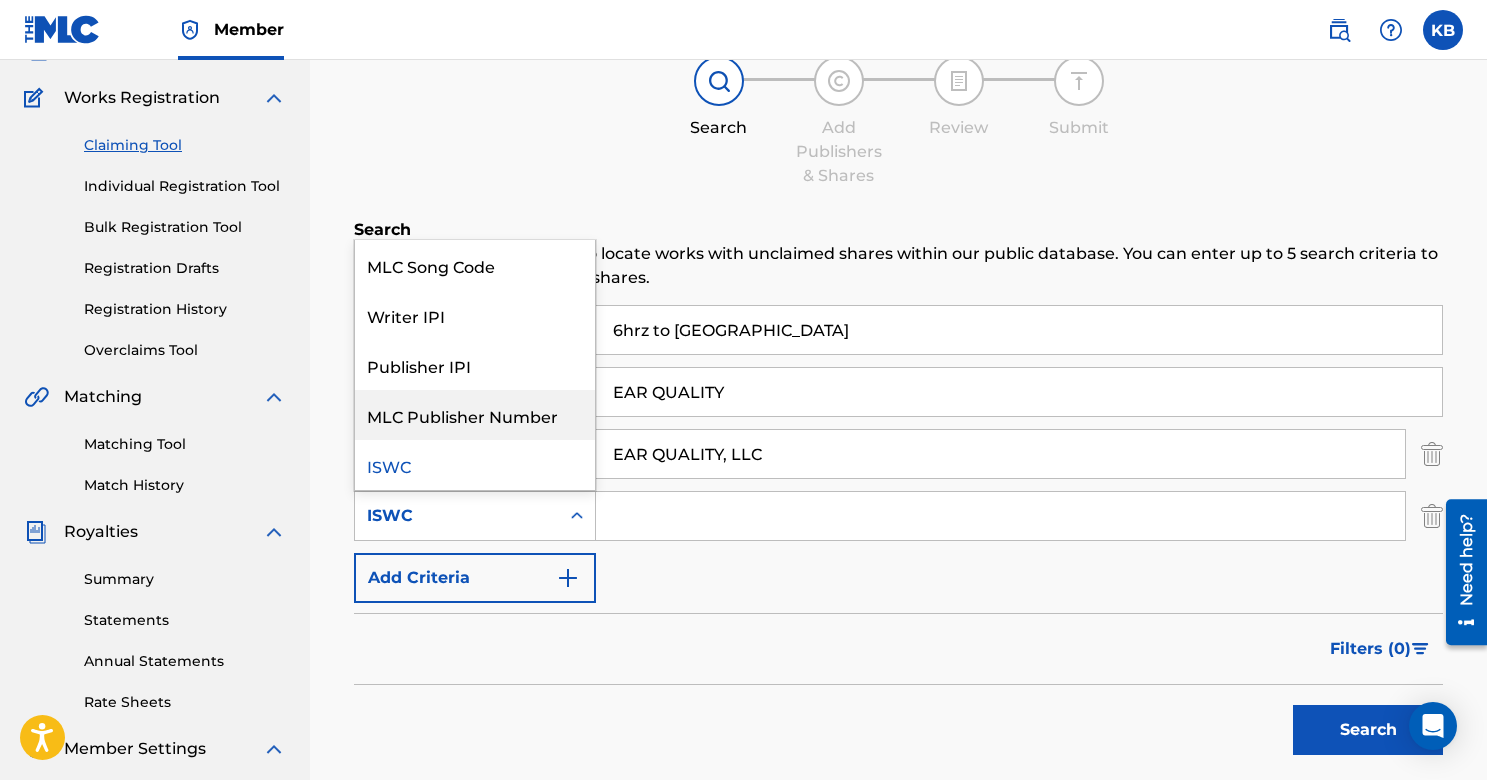 click on "SearchWithCriteria980fe3ed-e777-480e-a586-aaf854c2cd50 Work Title 6hrz to NY SearchWithCriteriaa56dc940-8402-4d40-b444-d5bdc7566f27 Writer Name EAR QUALITY SearchWithCriteria0c0fa00c-dd88-49b3-863a-90d8caecf295 Publisher Name EAR QUALITY, LLC SearchWithCriteria6c7aa258-5bf1-48a8-8629-79073de8c003 MLC Publisher Number, 4 of 5. 5 results available. Use Up and Down to choose options, press Enter to select the currently focused option, press Escape to exit the menu, press Tab to select the option and exit the menu. ISWC MLC Song Code Writer IPI Publisher IPI MLC Publisher Number ISWC Add Criteria" at bounding box center (898, 454) 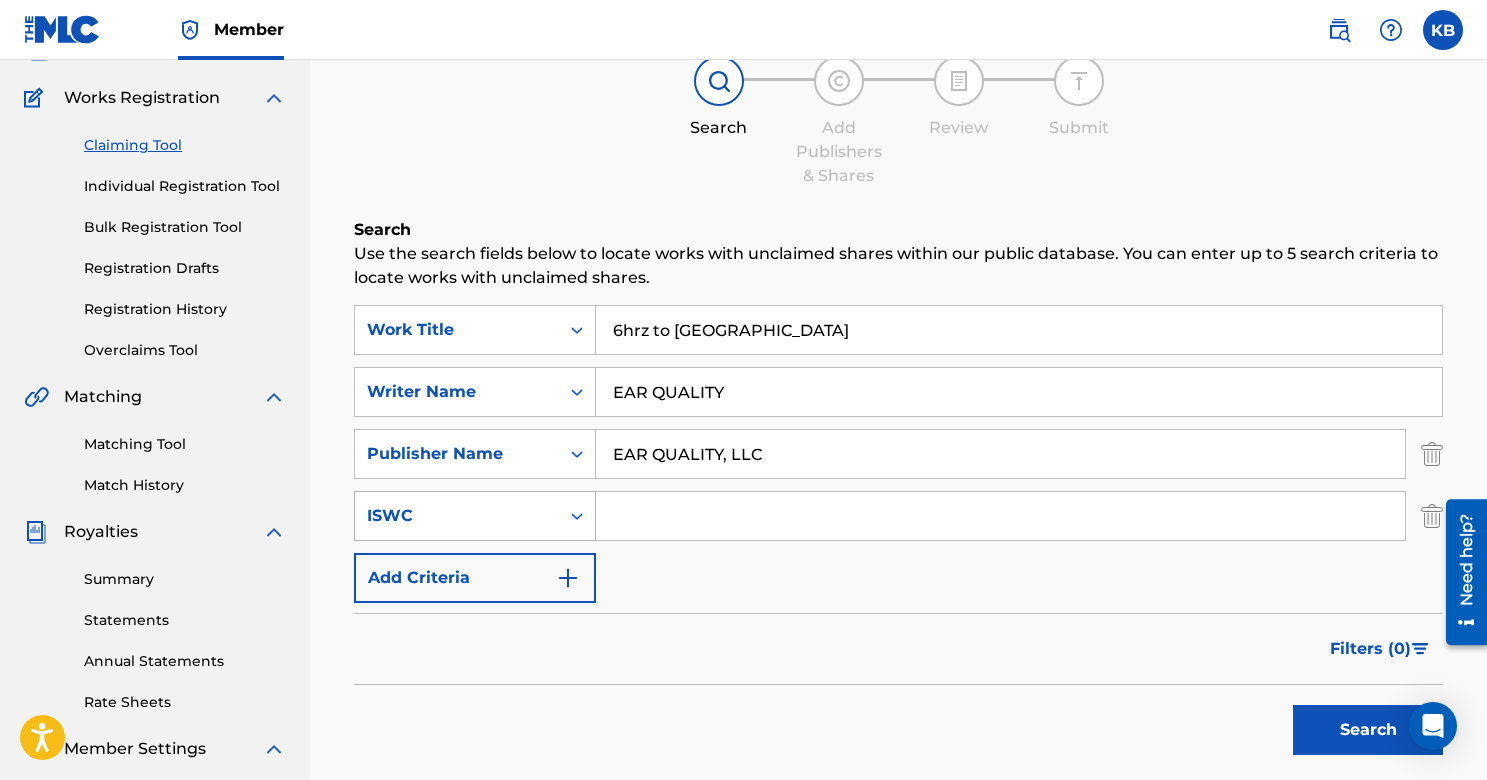 click at bounding box center [577, 516] 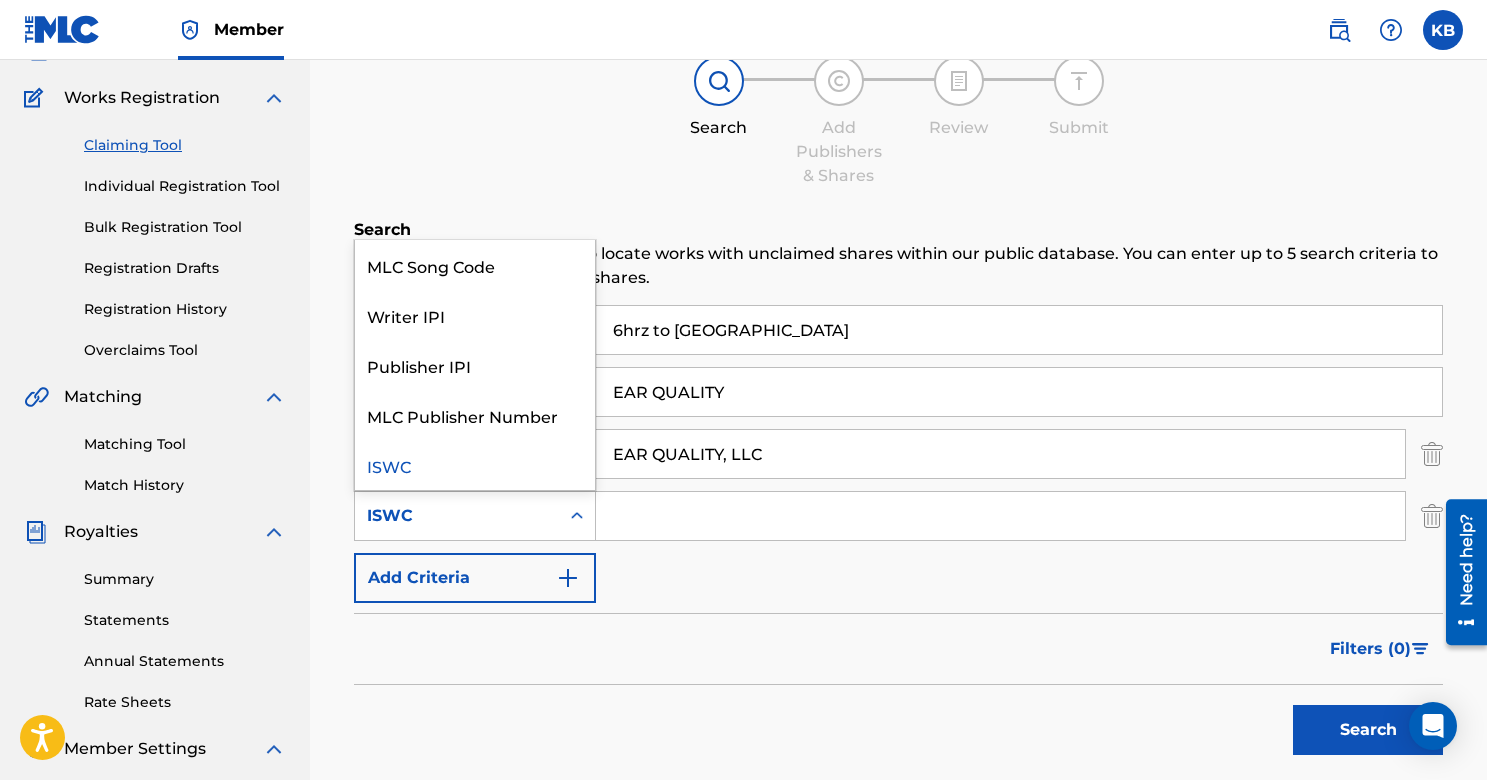 click on "Claiming Tool Search Add Publishers & Shares Review Submit Search Use the search fields below to locate works with unclaimed shares within our public database. You can enter up
to 5 search criteria to locate works with unclaimed shares. SearchWithCriteria980fe3ed-e777-480e-a586-aaf854c2cd50 Work Title 6hrz to NY SearchWithCriteriaa56dc940-8402-4d40-b444-d5bdc7566f27 Writer Name EAR QUALITY SearchWithCriteria0c0fa00c-dd88-49b3-863a-90d8caecf295 Publisher Name EAR QUALITY, LLC SearchWithCriteria6c7aa258-5bf1-48a8-8629-79073de8c003 ISWC selected, 5 of 5. 5 results available. Use Up and Down to choose options, press Enter to select the currently focused option, press Escape to exit the menu, press Tab to select the option and exit the menu. ISWC MLC Song Code Writer IPI Publisher IPI MLC Publisher Number ISWC Add Criteria Filter Claim Search Filters Include works claimed by my Member   Remove Filters Apply Filters Filters ( 0 ) Search" at bounding box center (898, 423) 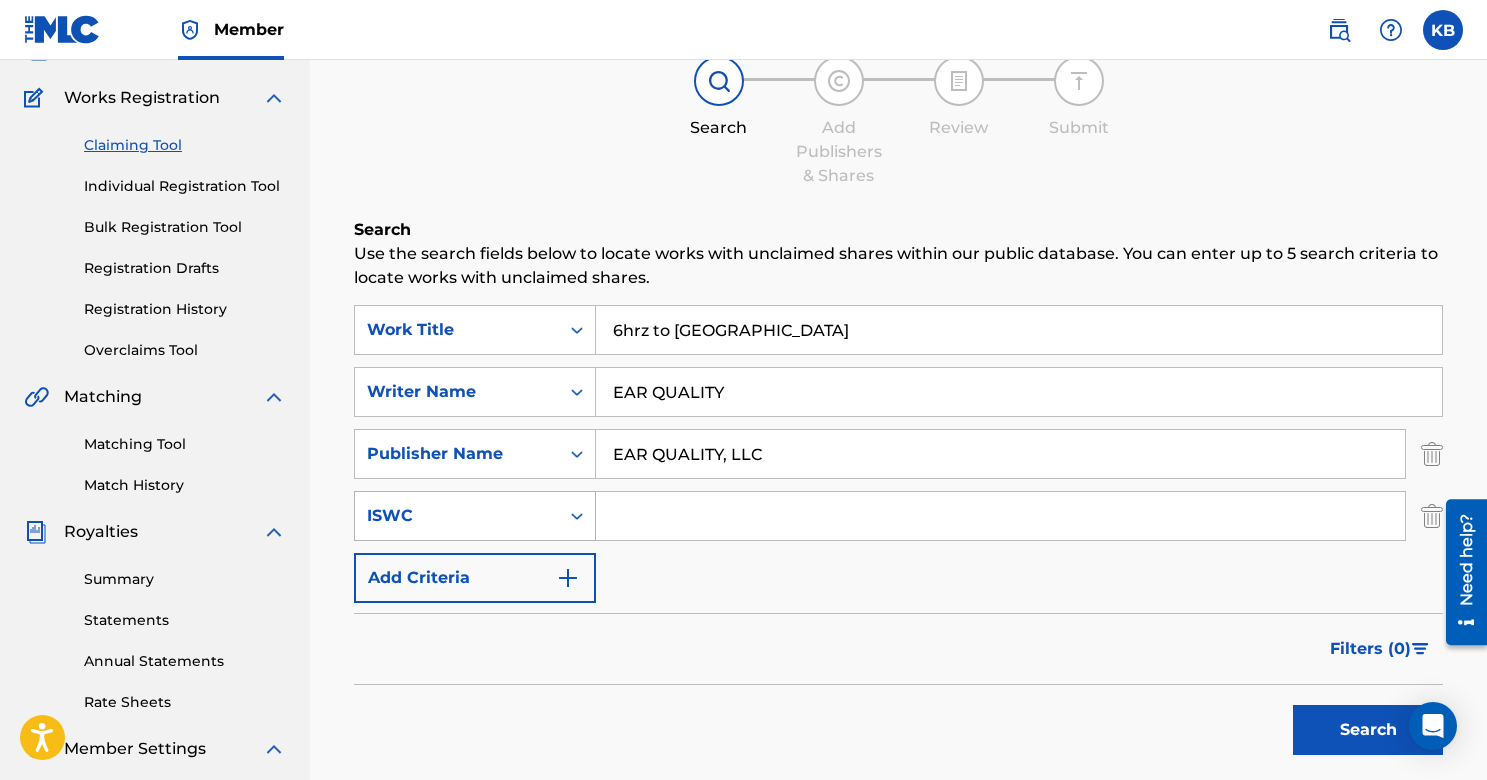 click 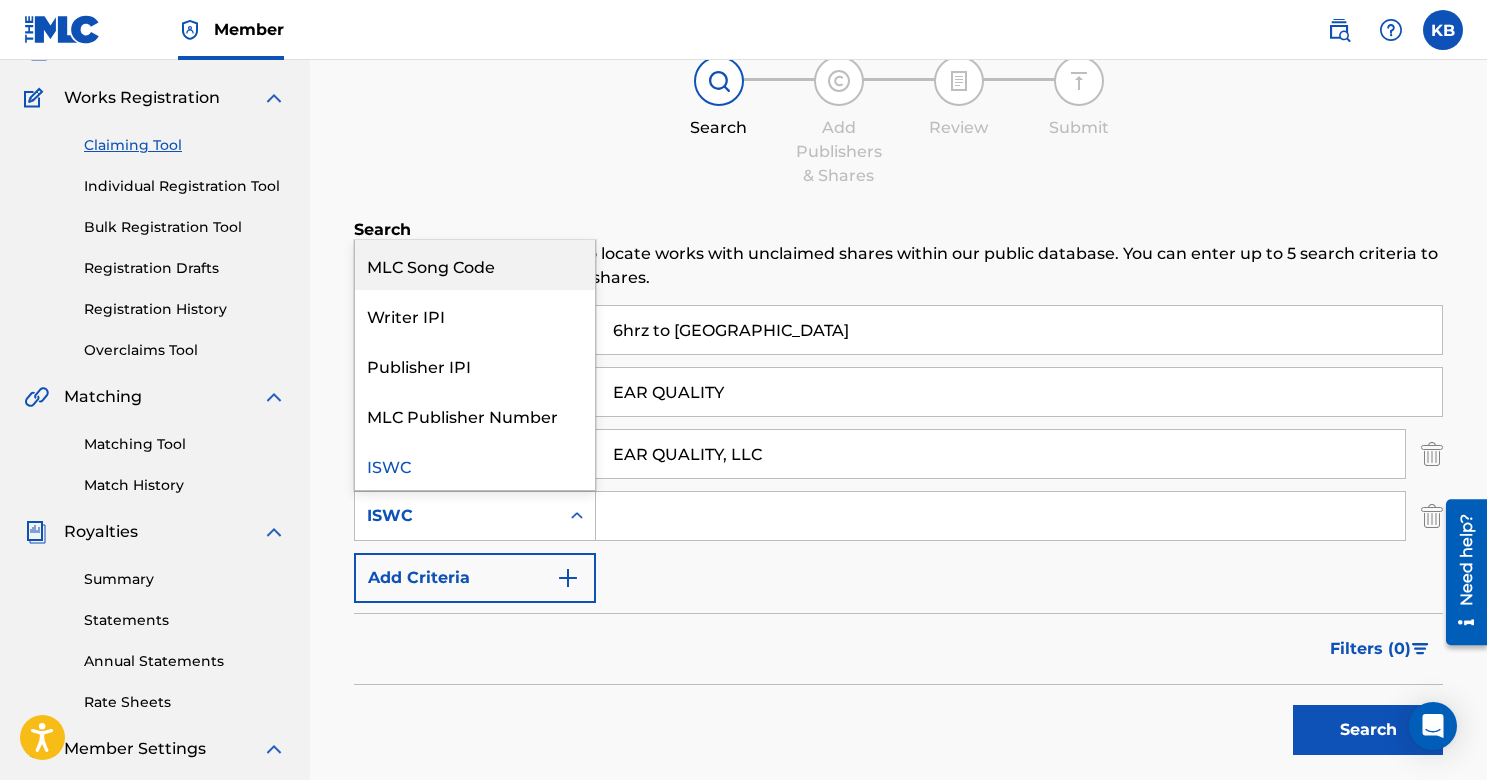 click on "Search" at bounding box center (898, 230) 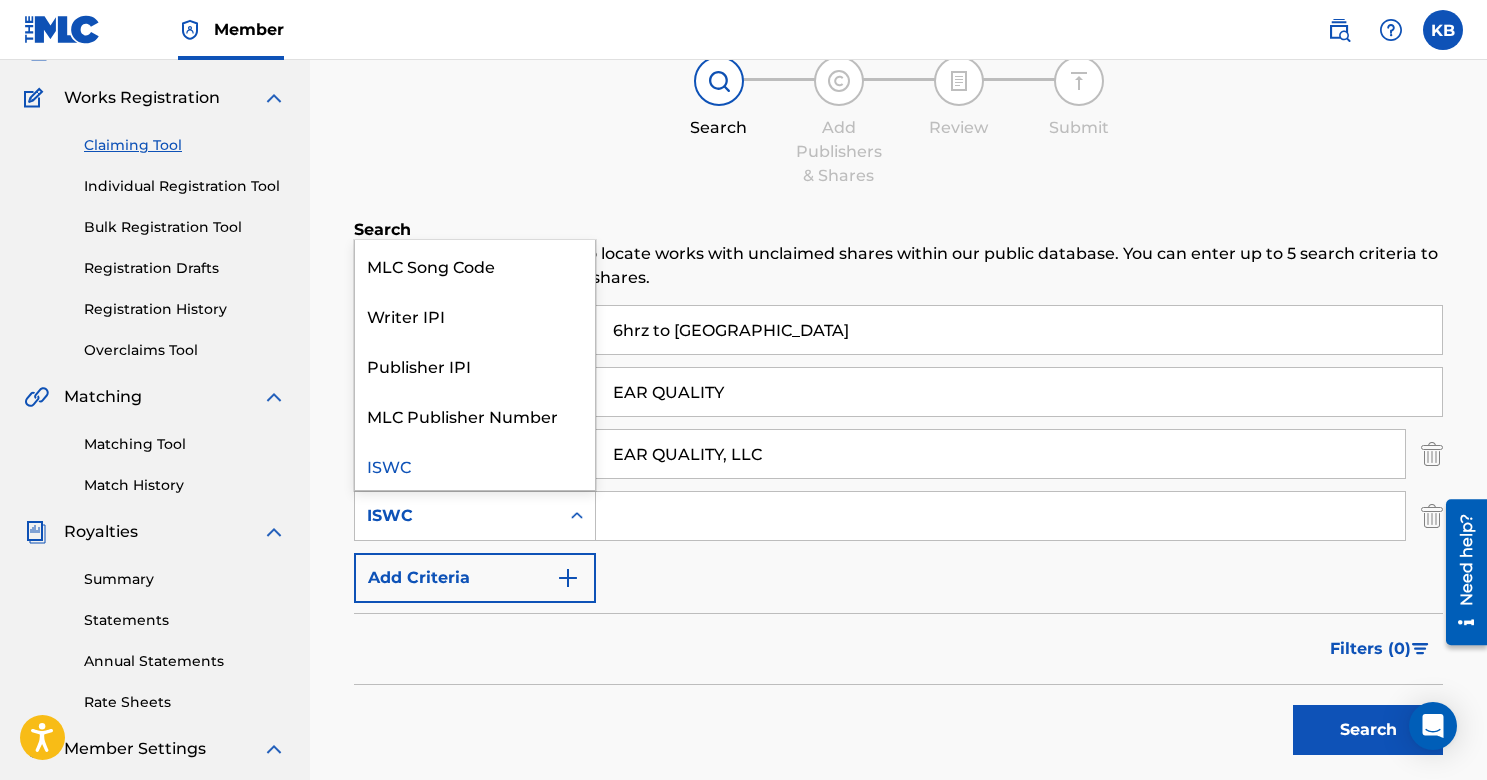click on "ISWC" at bounding box center [457, 516] 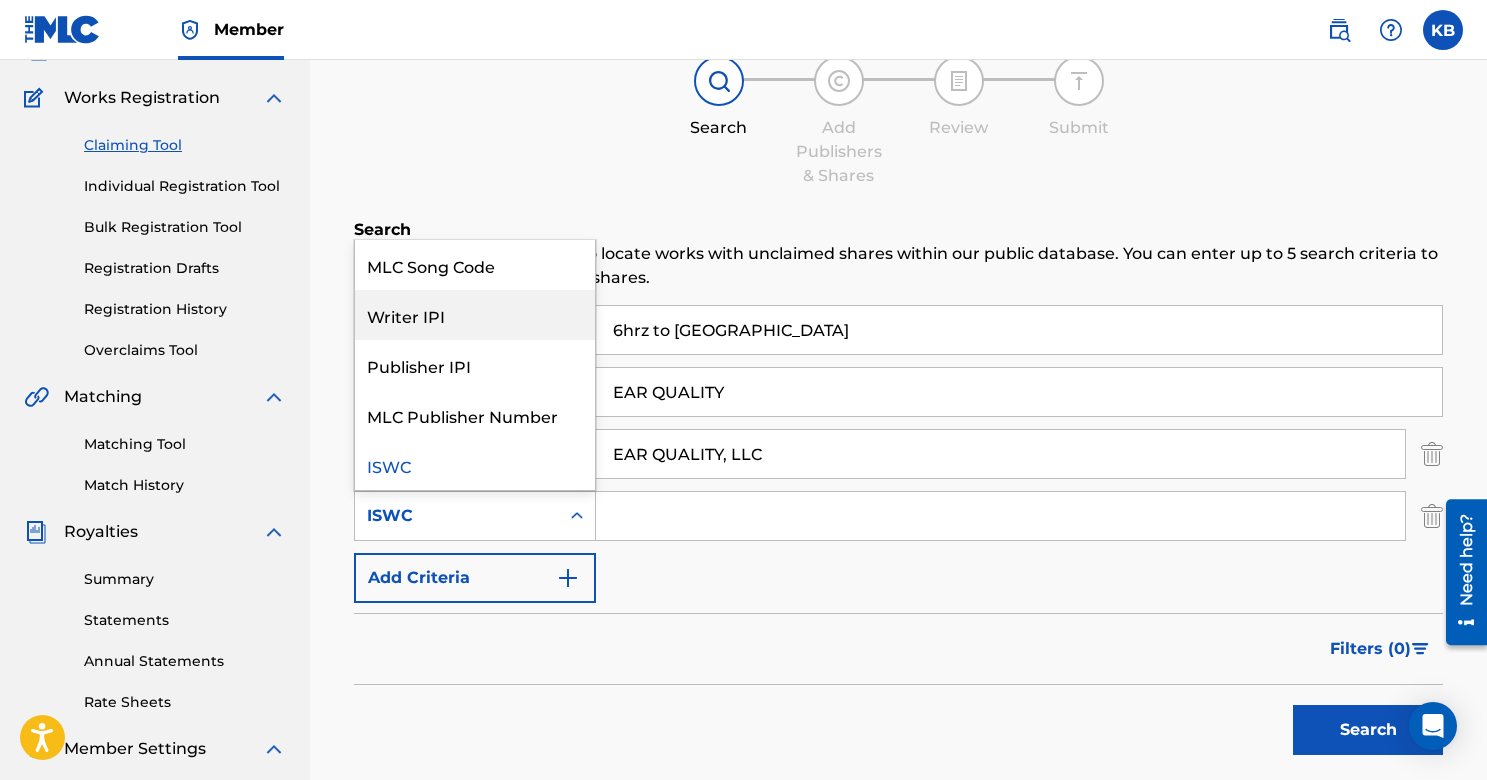 click on "Writer IPI" at bounding box center (475, 315) 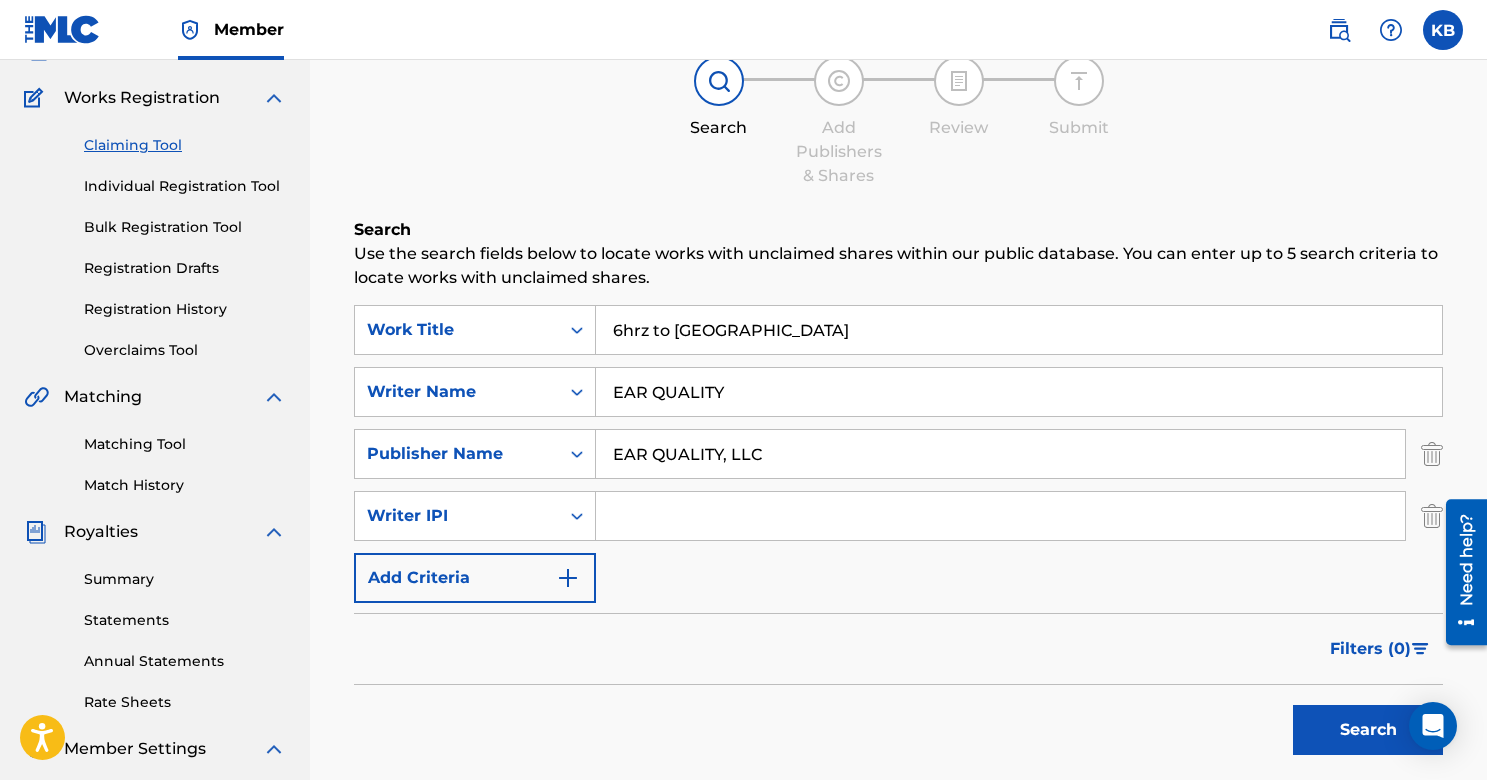 click at bounding box center [1000, 516] 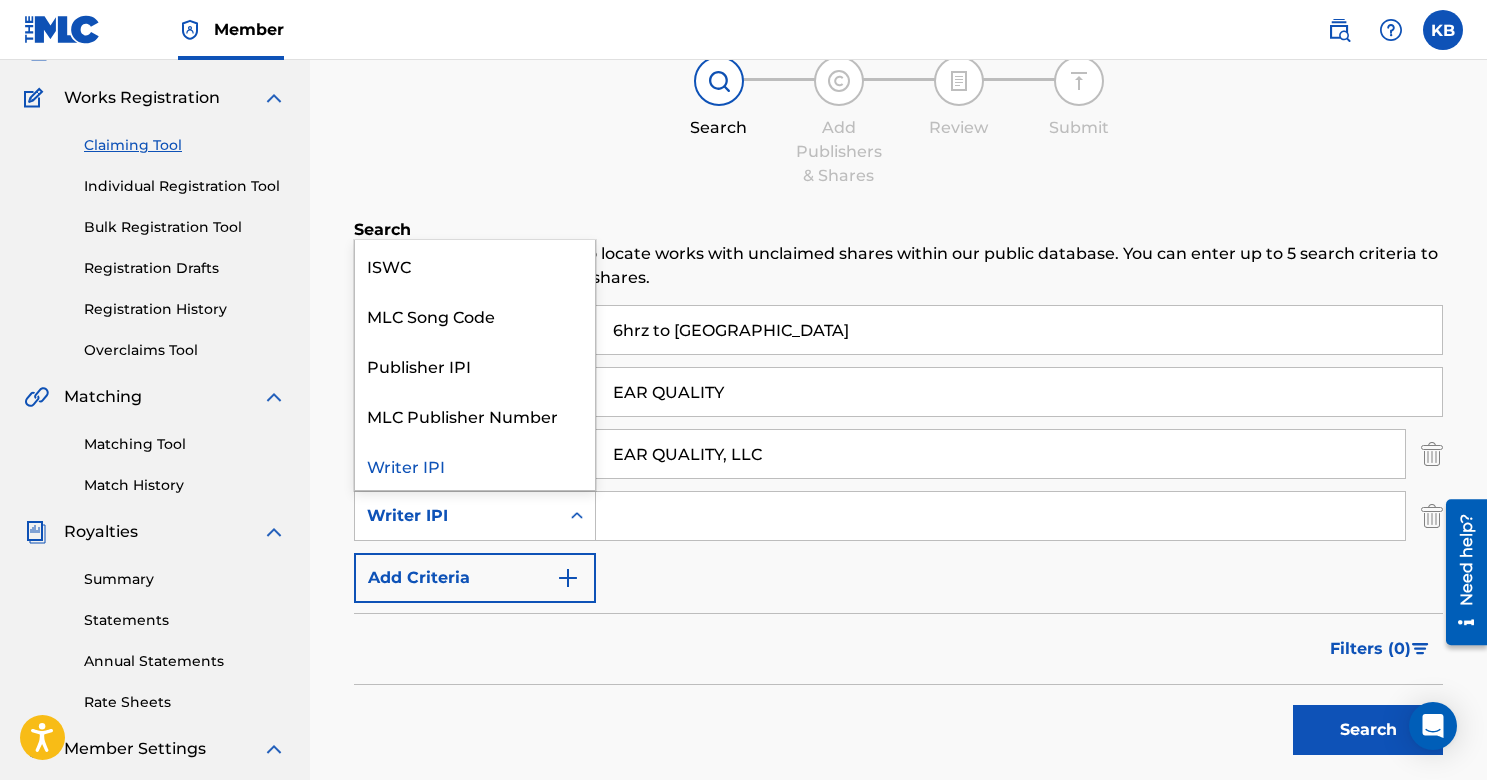 click on "Writer IPI" at bounding box center (457, 516) 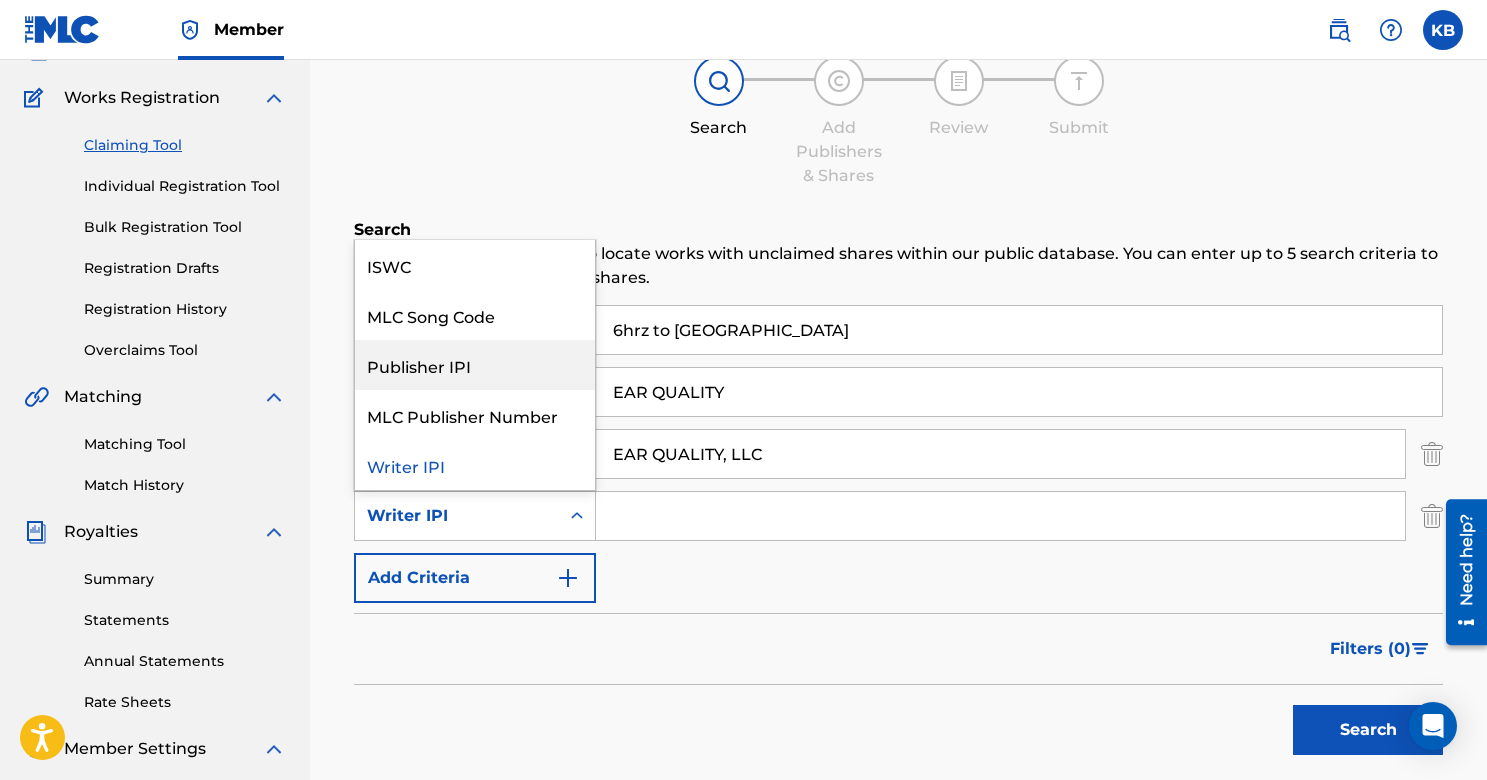 click on "Publisher IPI" at bounding box center [475, 365] 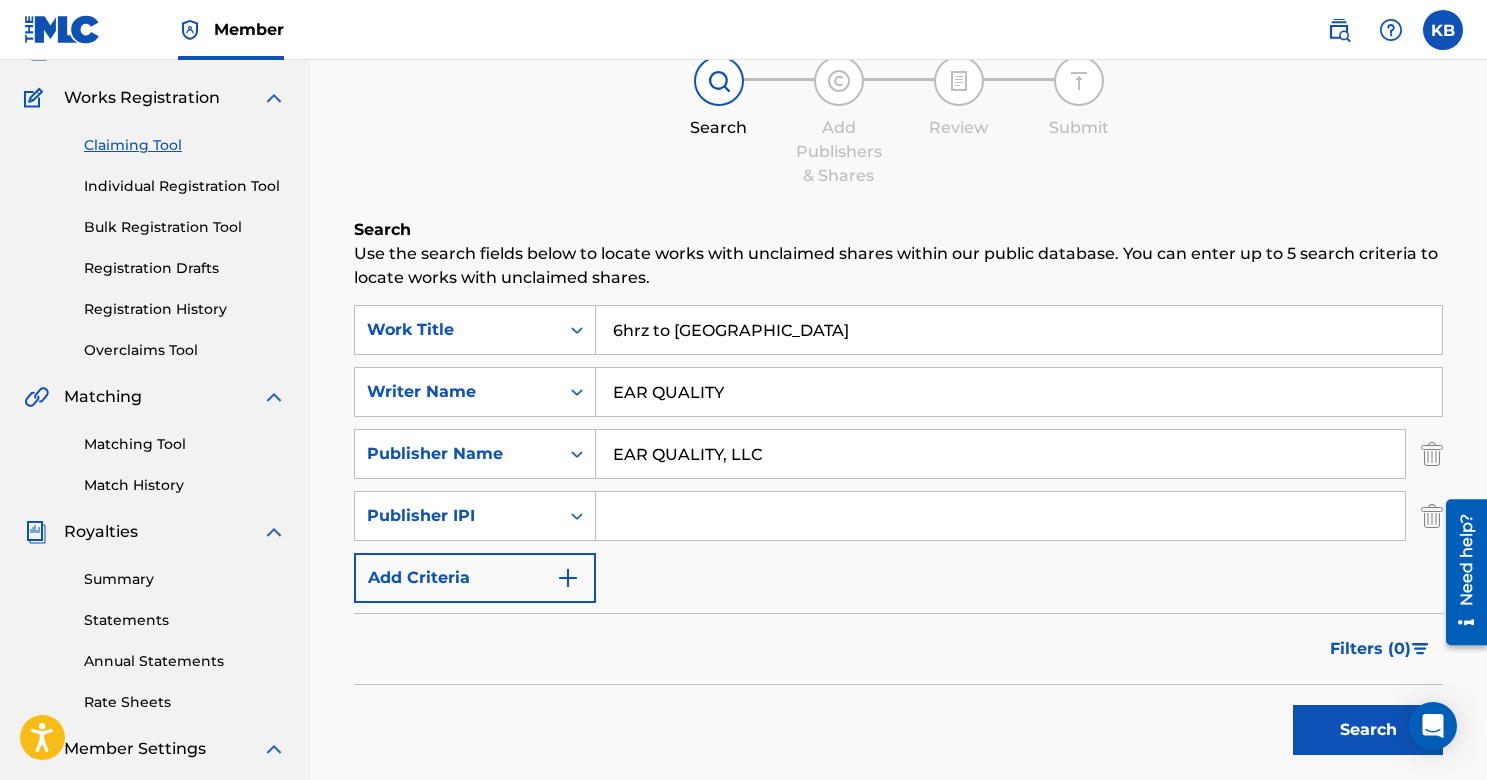 click at bounding box center (1000, 516) 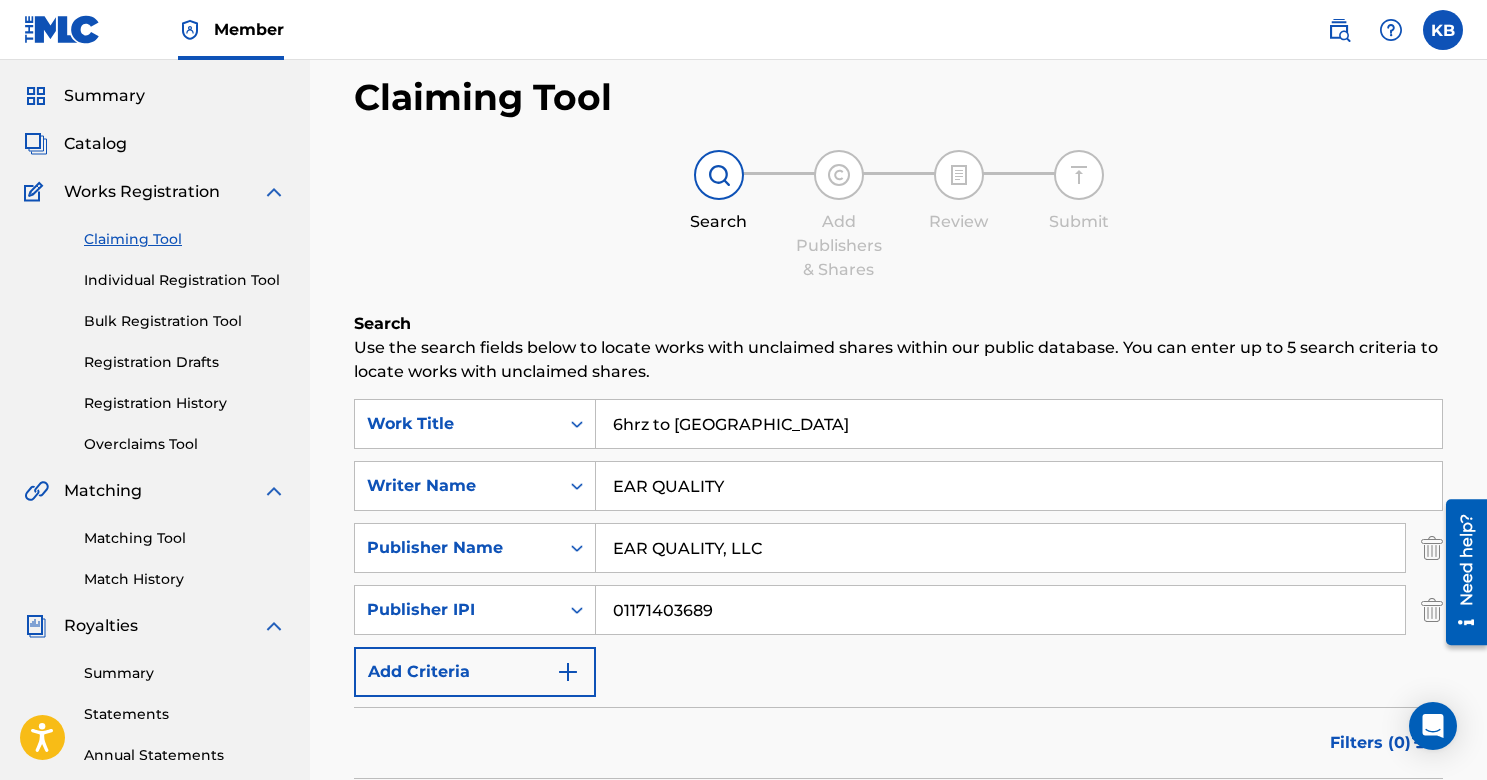 scroll, scrollTop: 52, scrollLeft: 0, axis: vertical 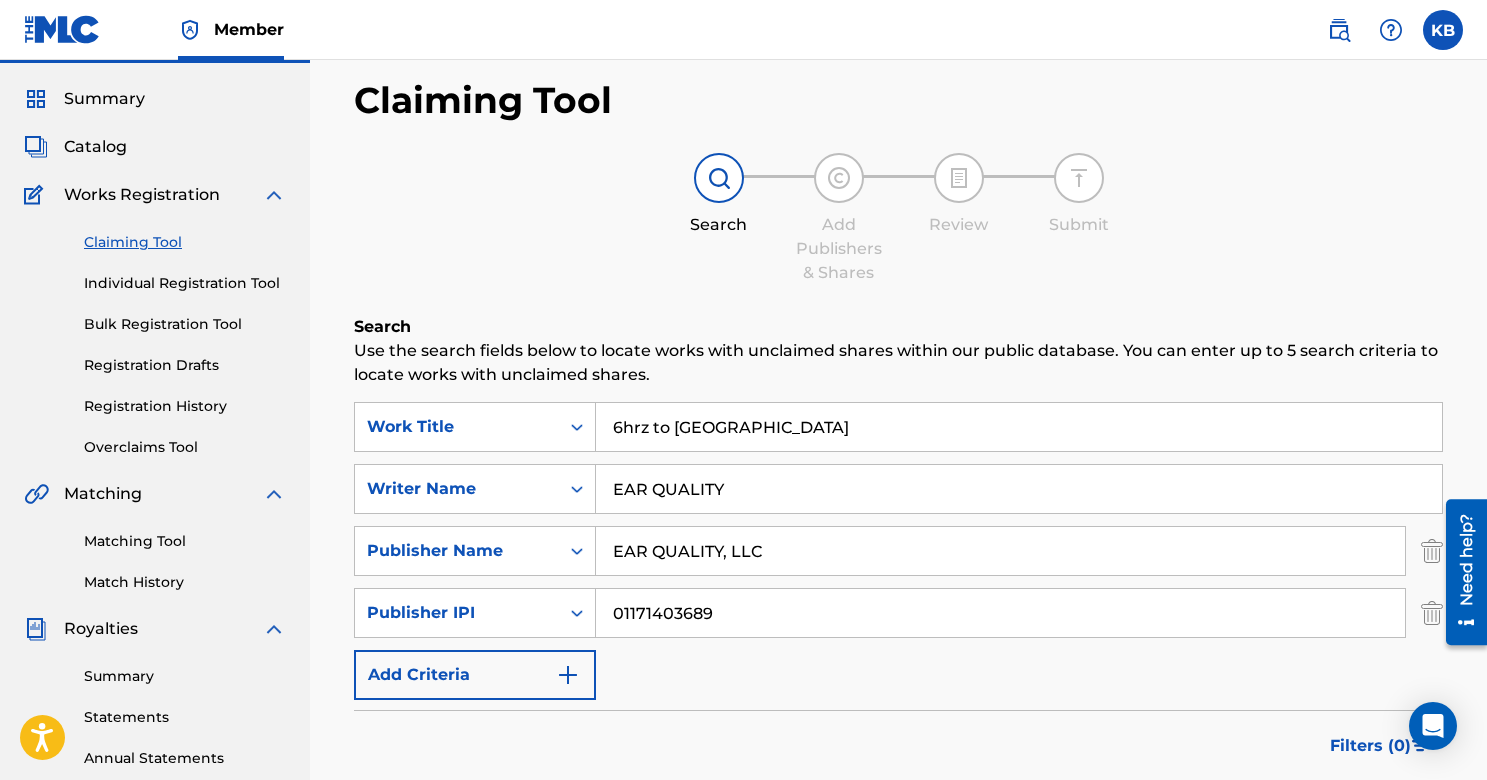 type on "01171403689" 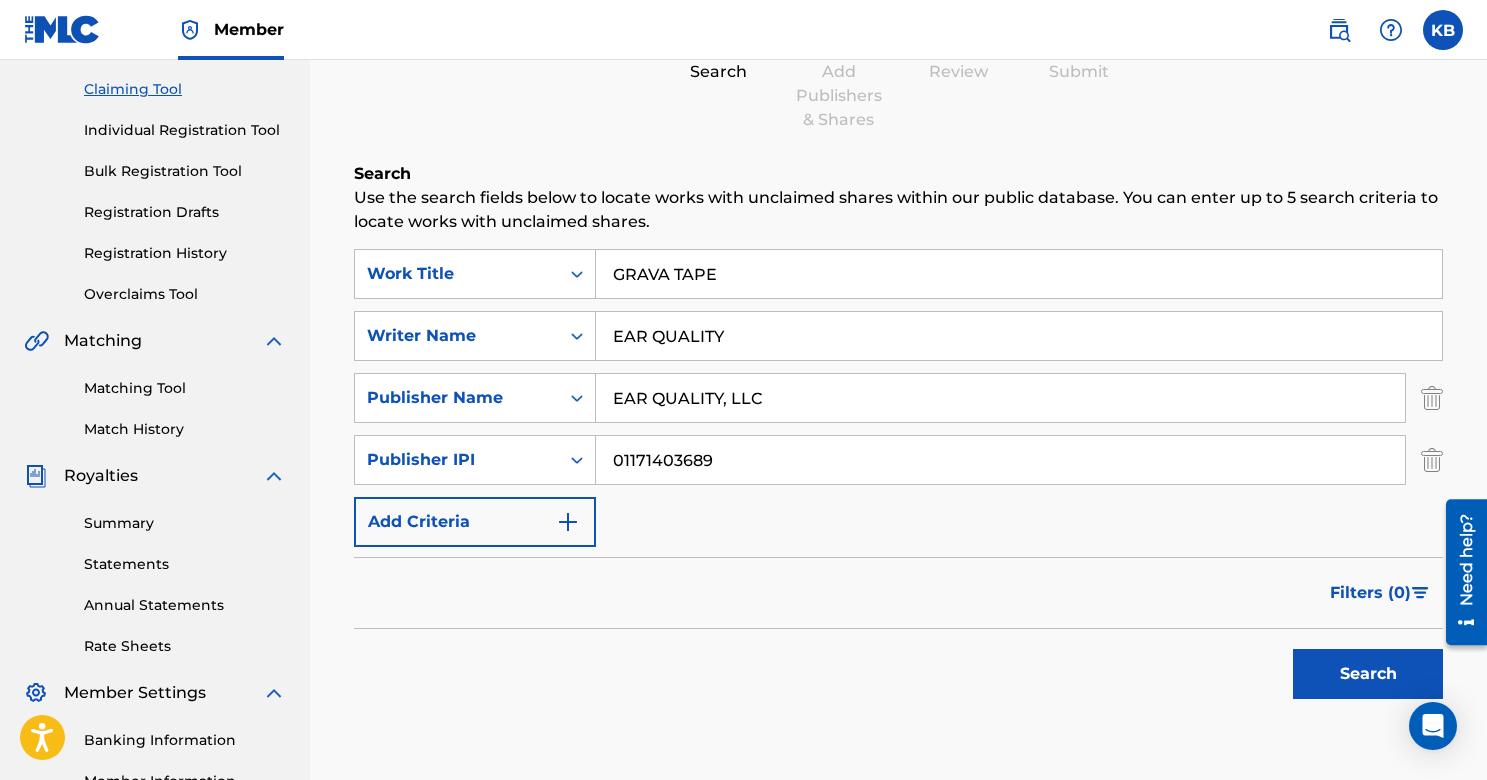 scroll, scrollTop: 348, scrollLeft: 0, axis: vertical 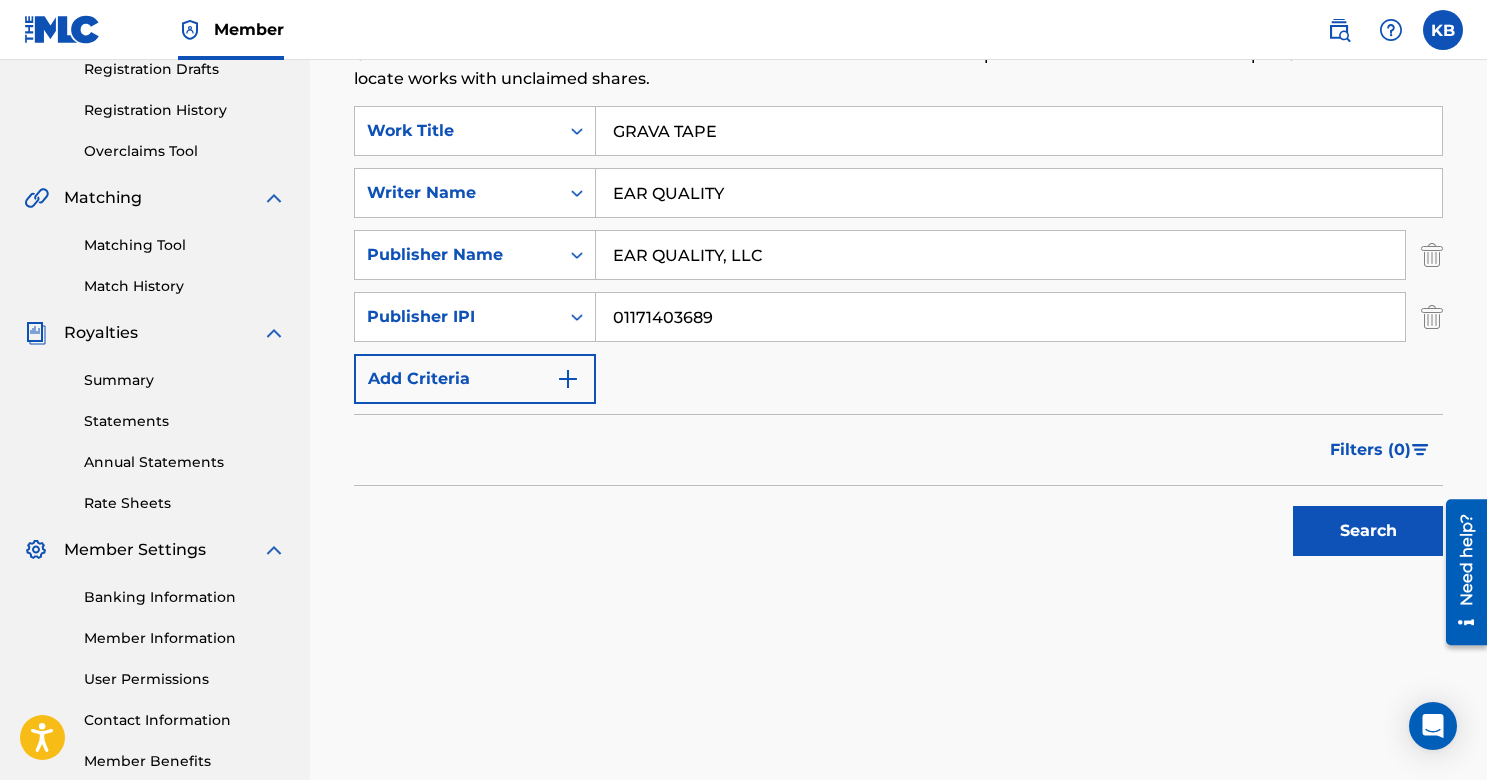 click on "Search" at bounding box center (1368, 531) 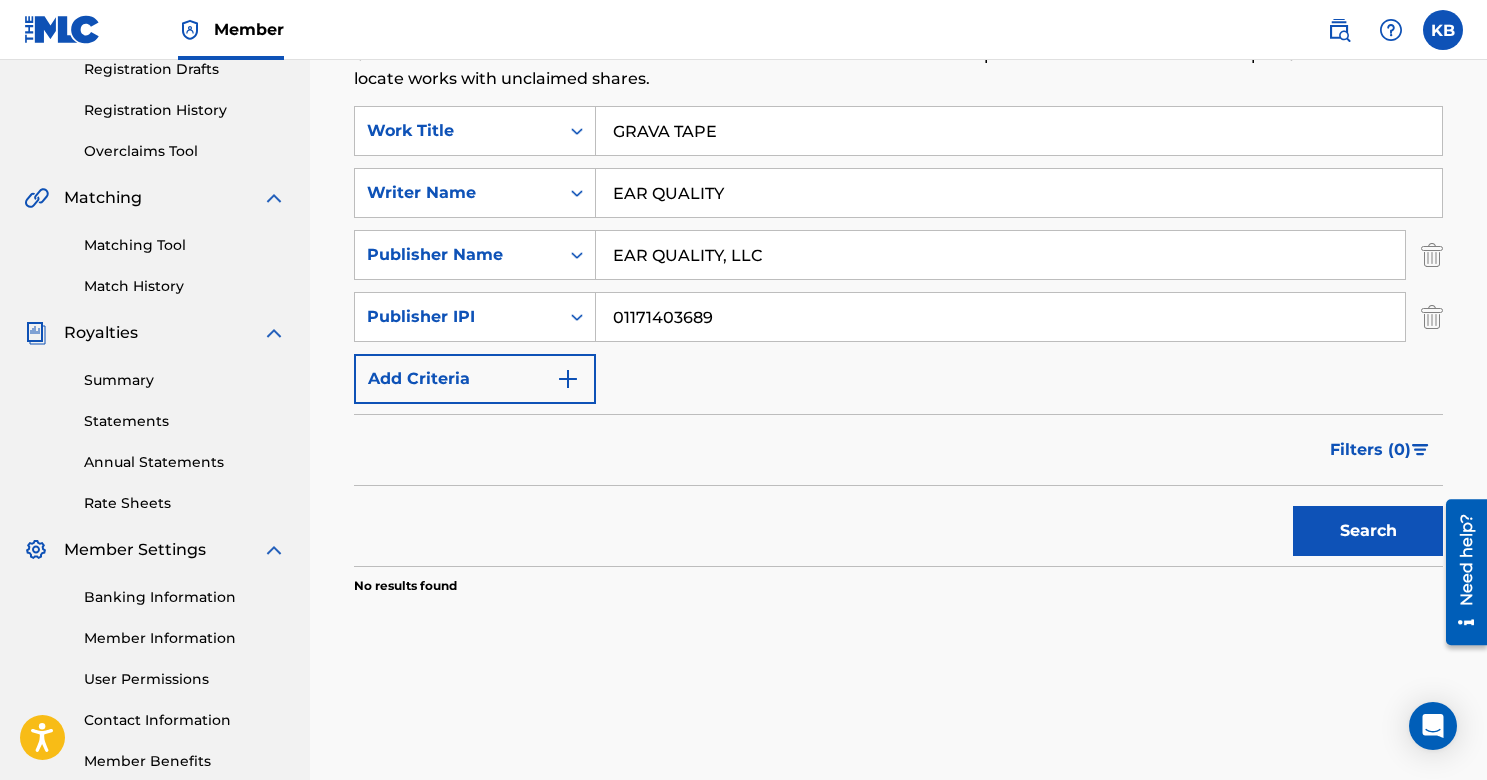 click on "GRAVA TAPE" at bounding box center (1019, 131) 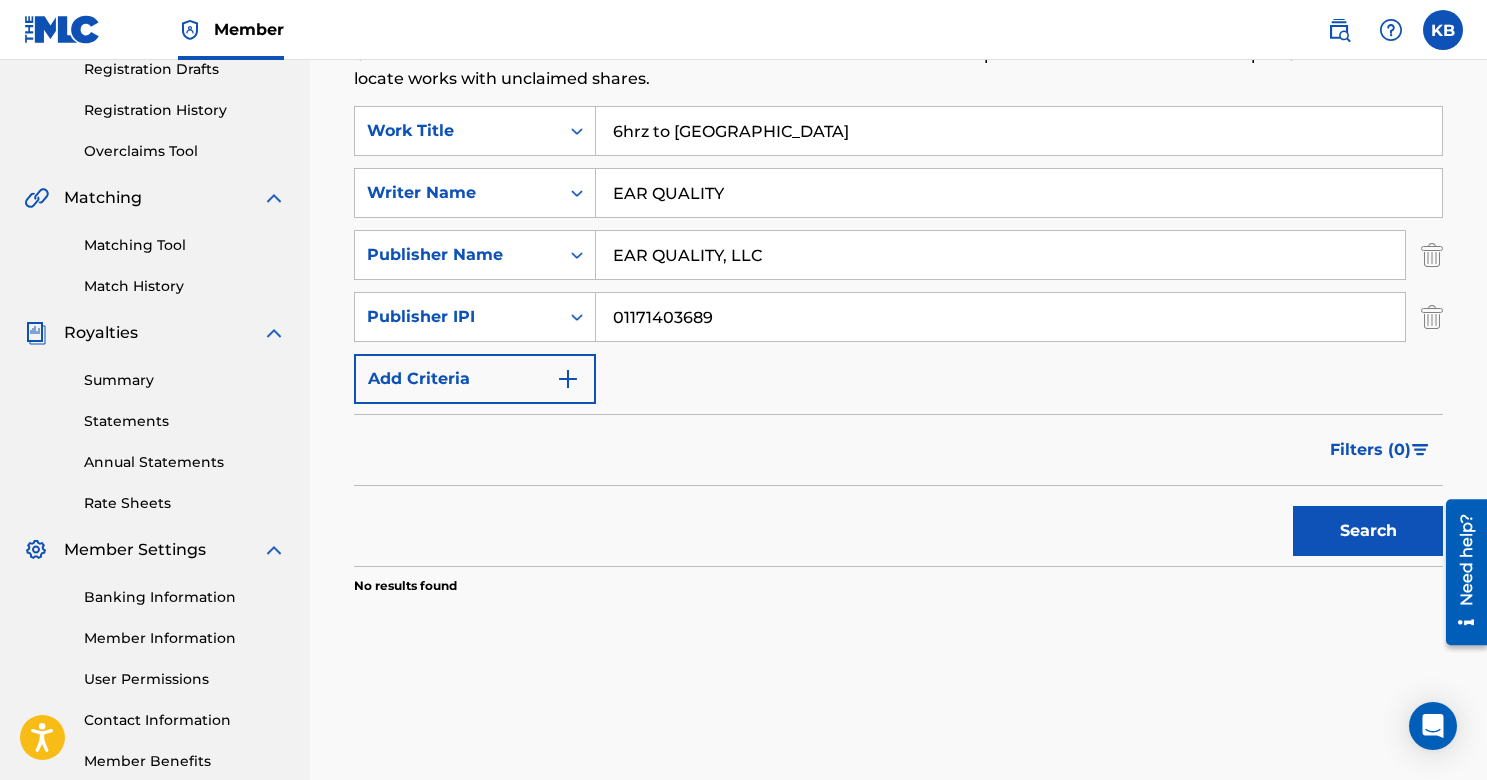 type on "6hrz to NY" 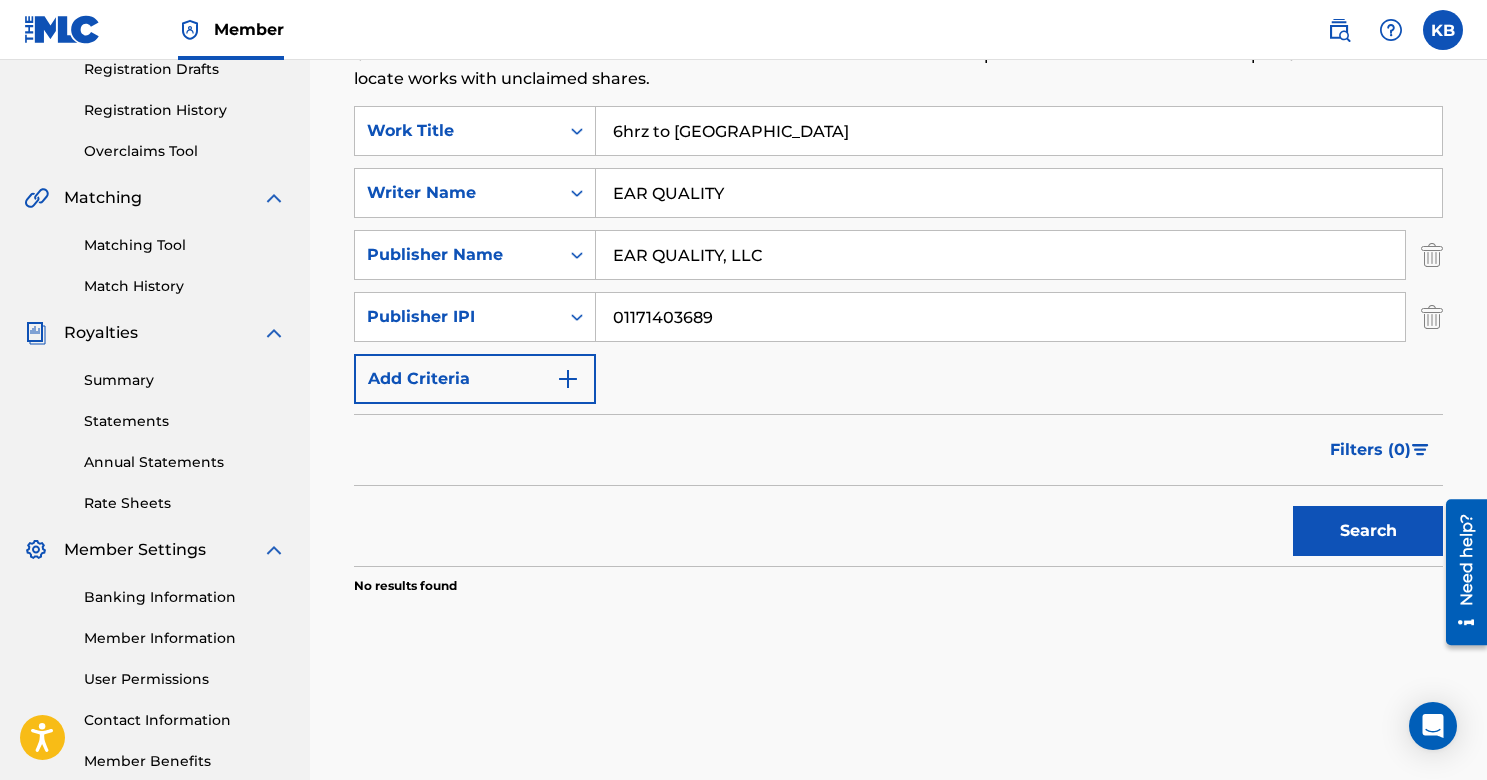 click at bounding box center (1432, 317) 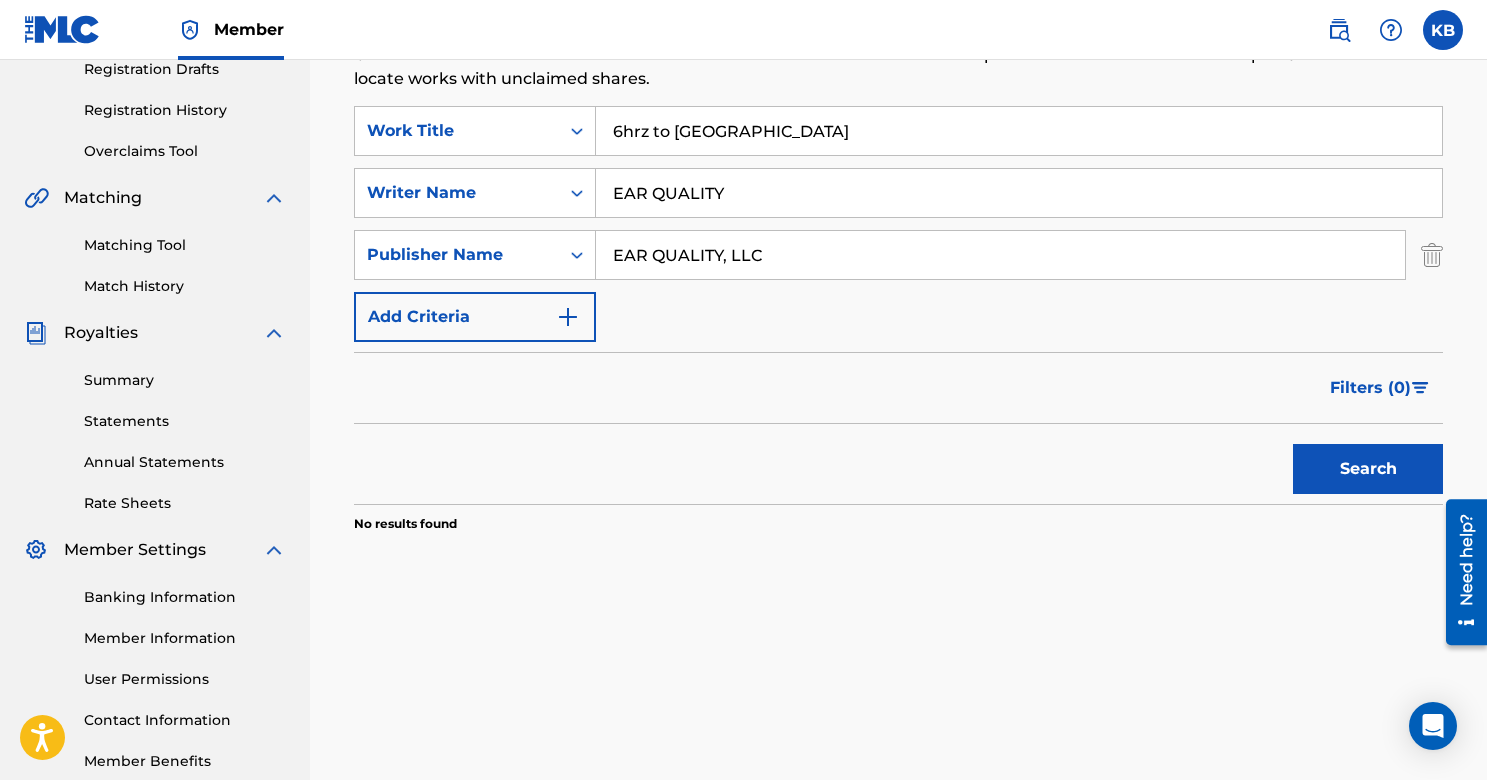 click on "Search" at bounding box center [1368, 469] 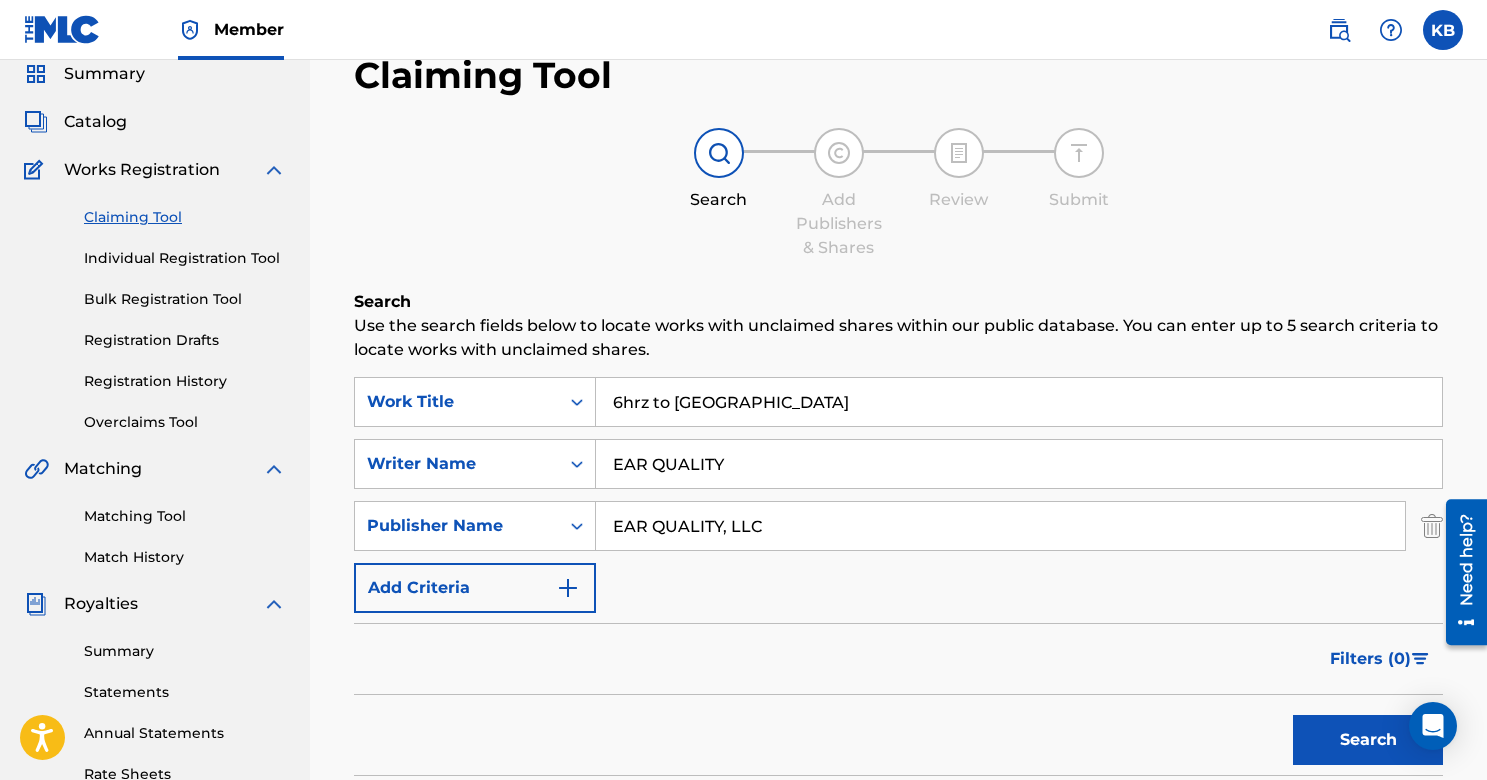 scroll, scrollTop: 38, scrollLeft: 0, axis: vertical 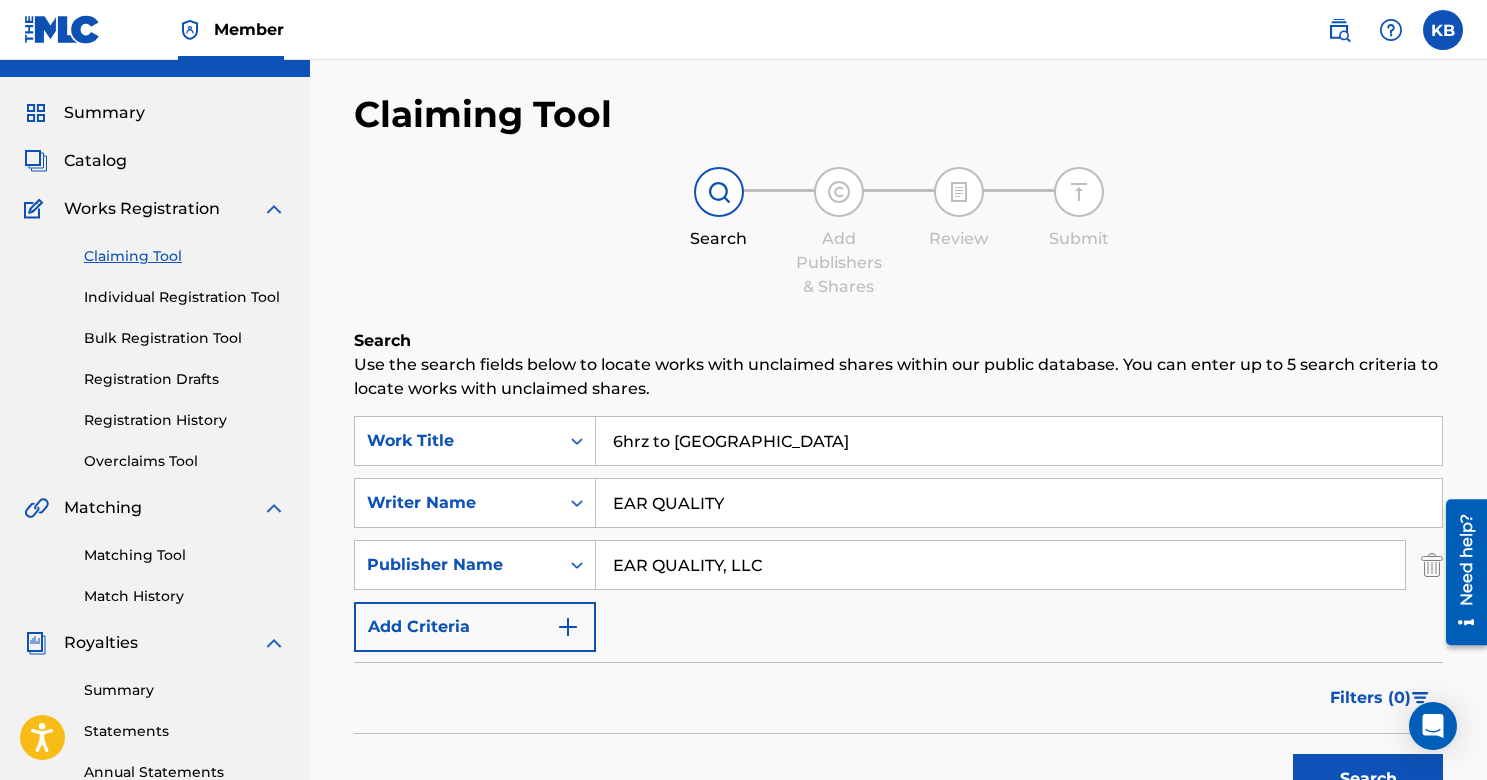 click on "Bulk Registration Tool" at bounding box center (185, 338) 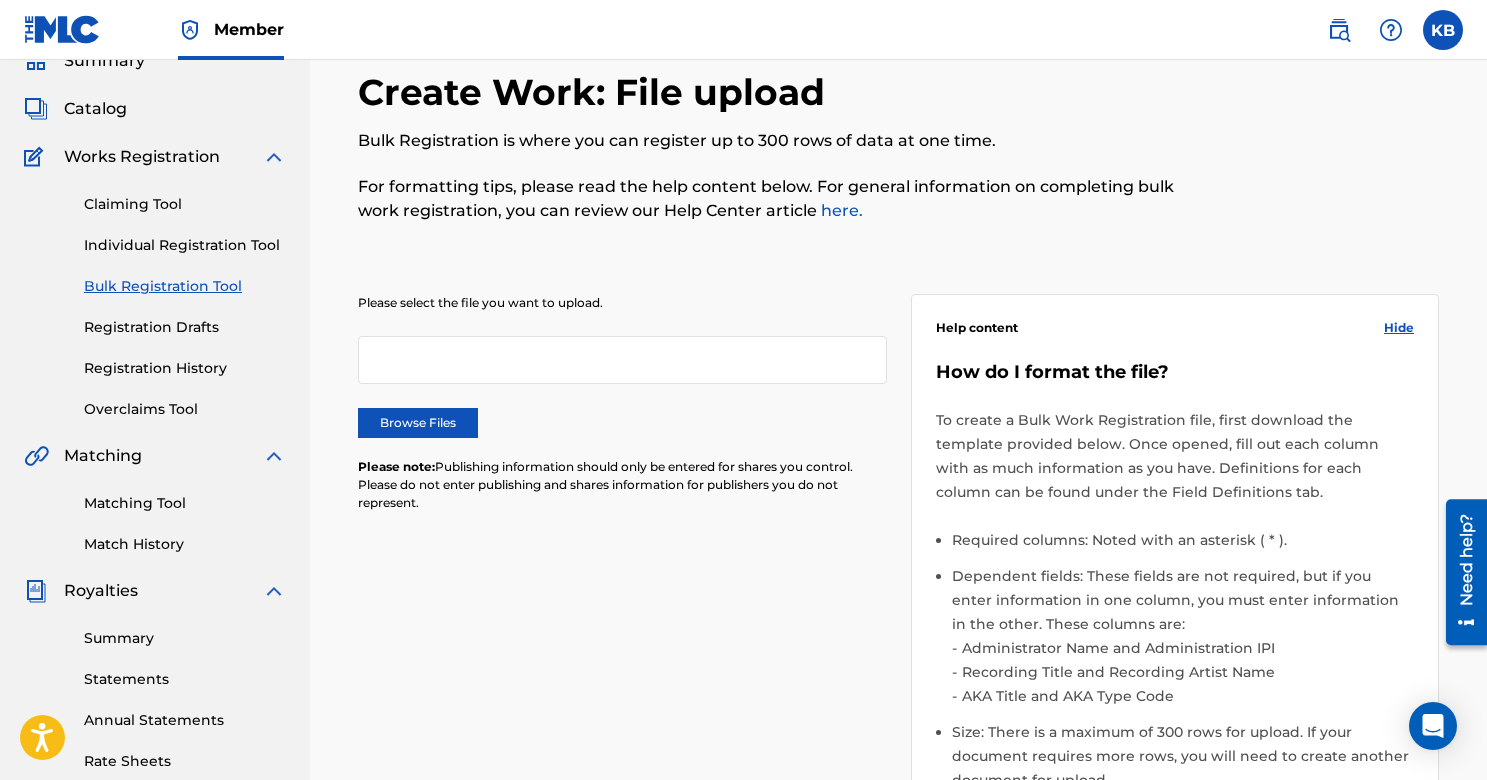 scroll, scrollTop: 130, scrollLeft: 0, axis: vertical 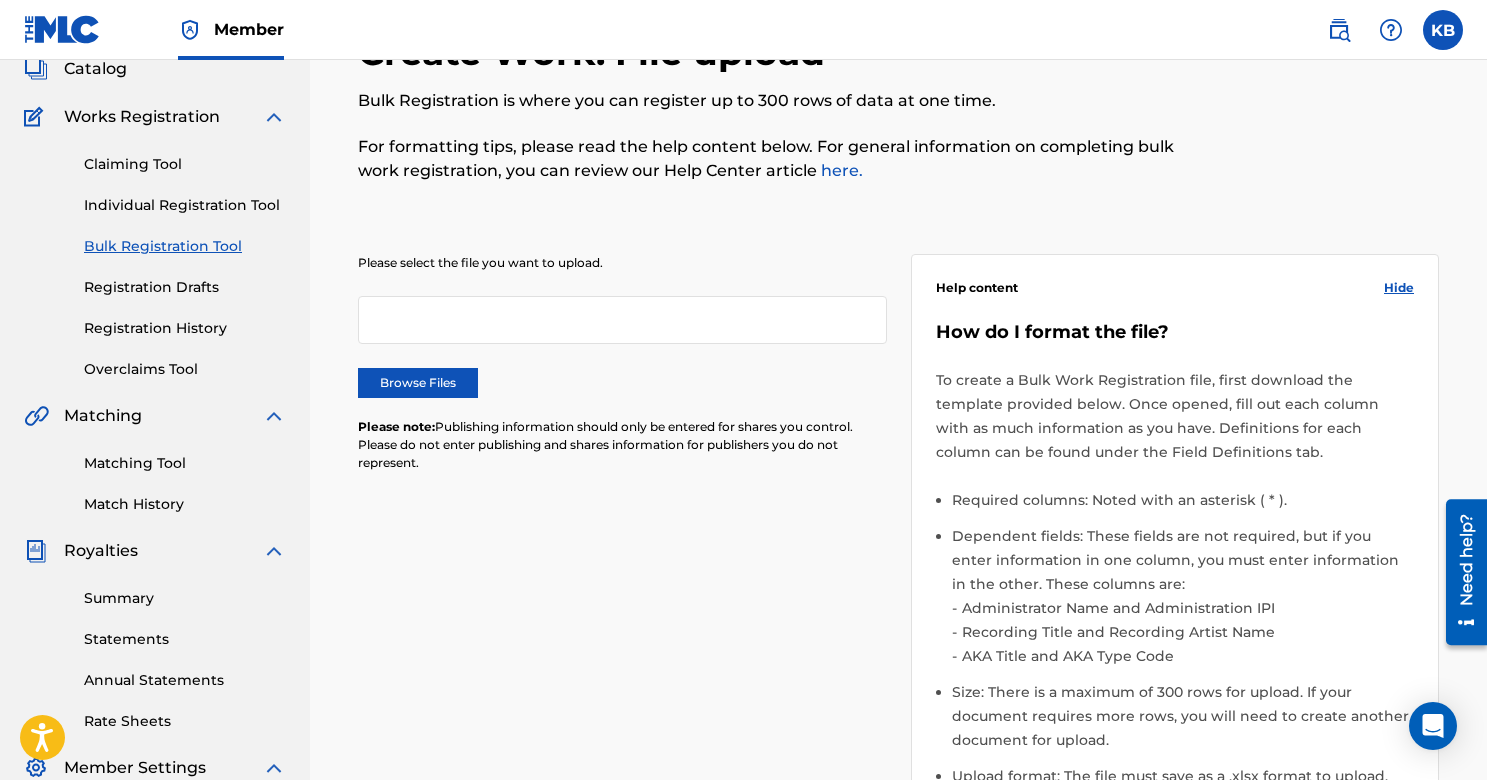 click at bounding box center (622, 320) 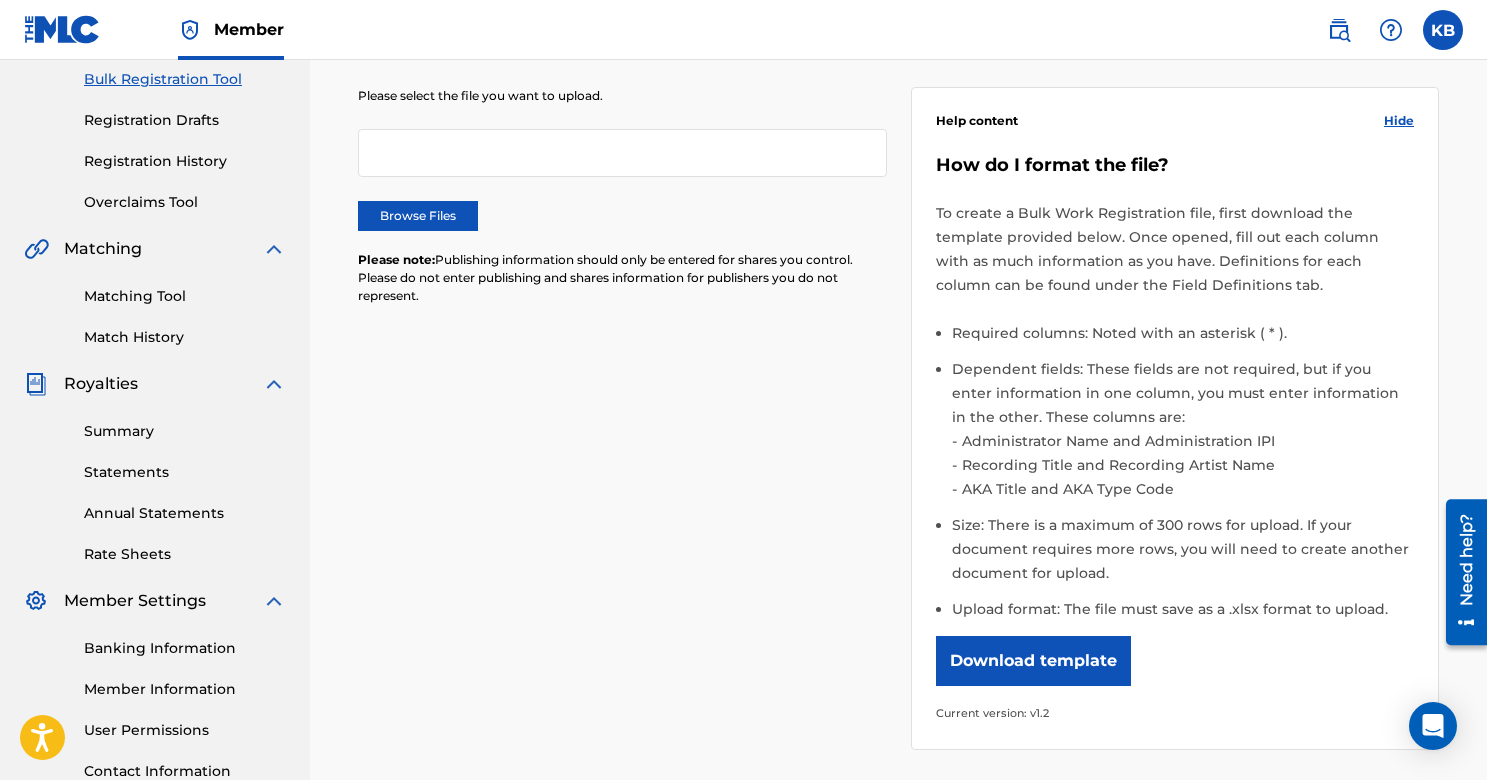 scroll, scrollTop: 297, scrollLeft: 3, axis: both 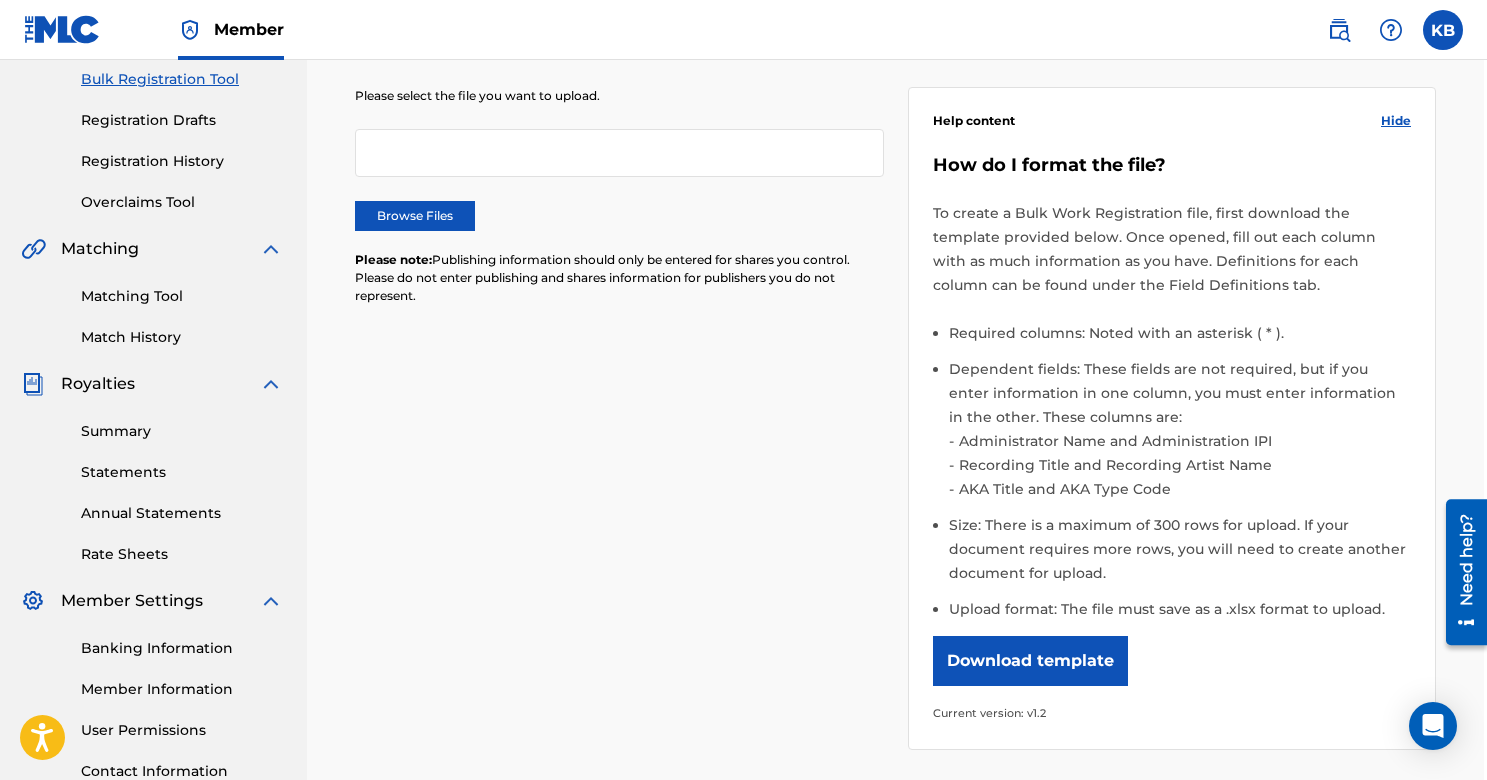 click on "Matching Tool" at bounding box center [182, 296] 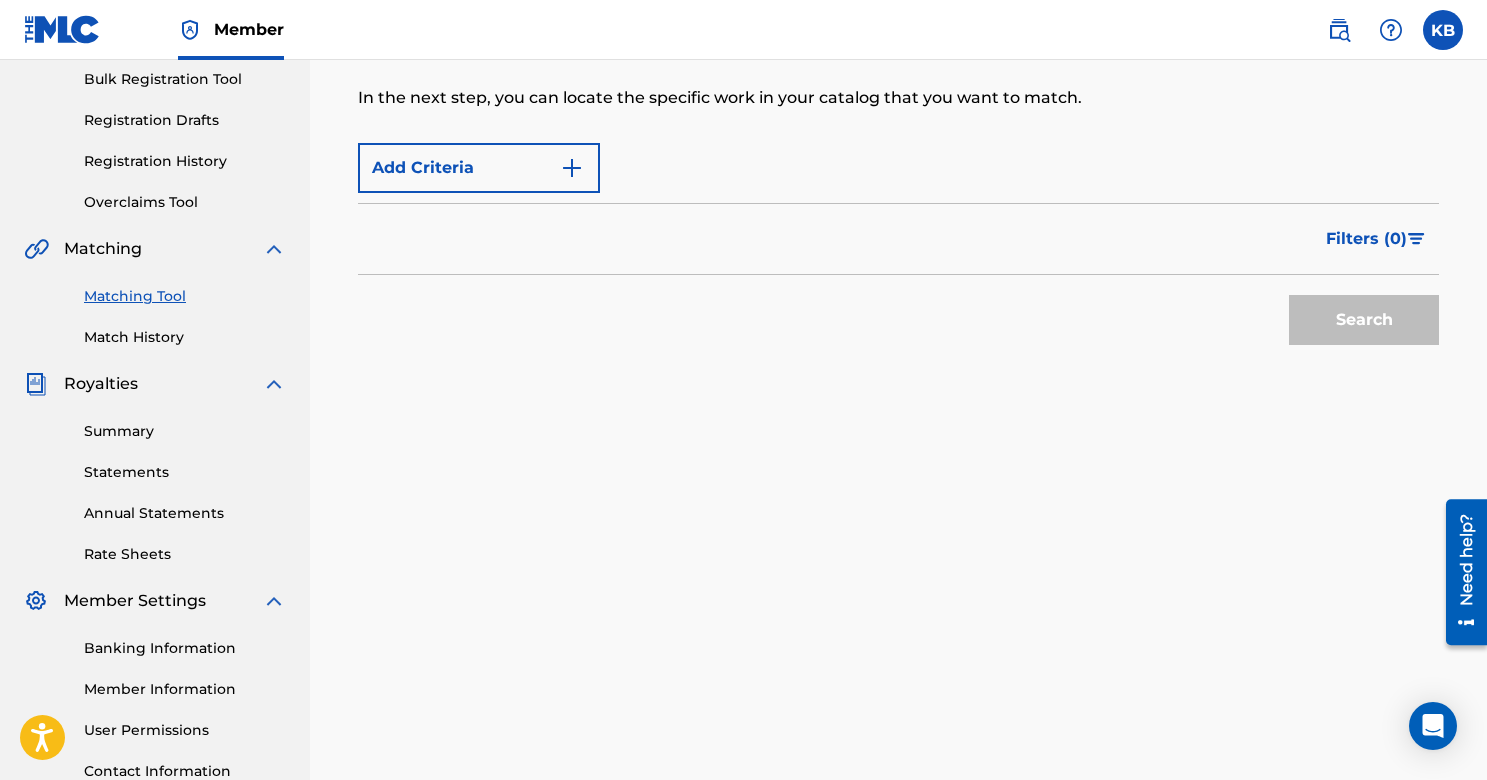 scroll, scrollTop: 0, scrollLeft: 0, axis: both 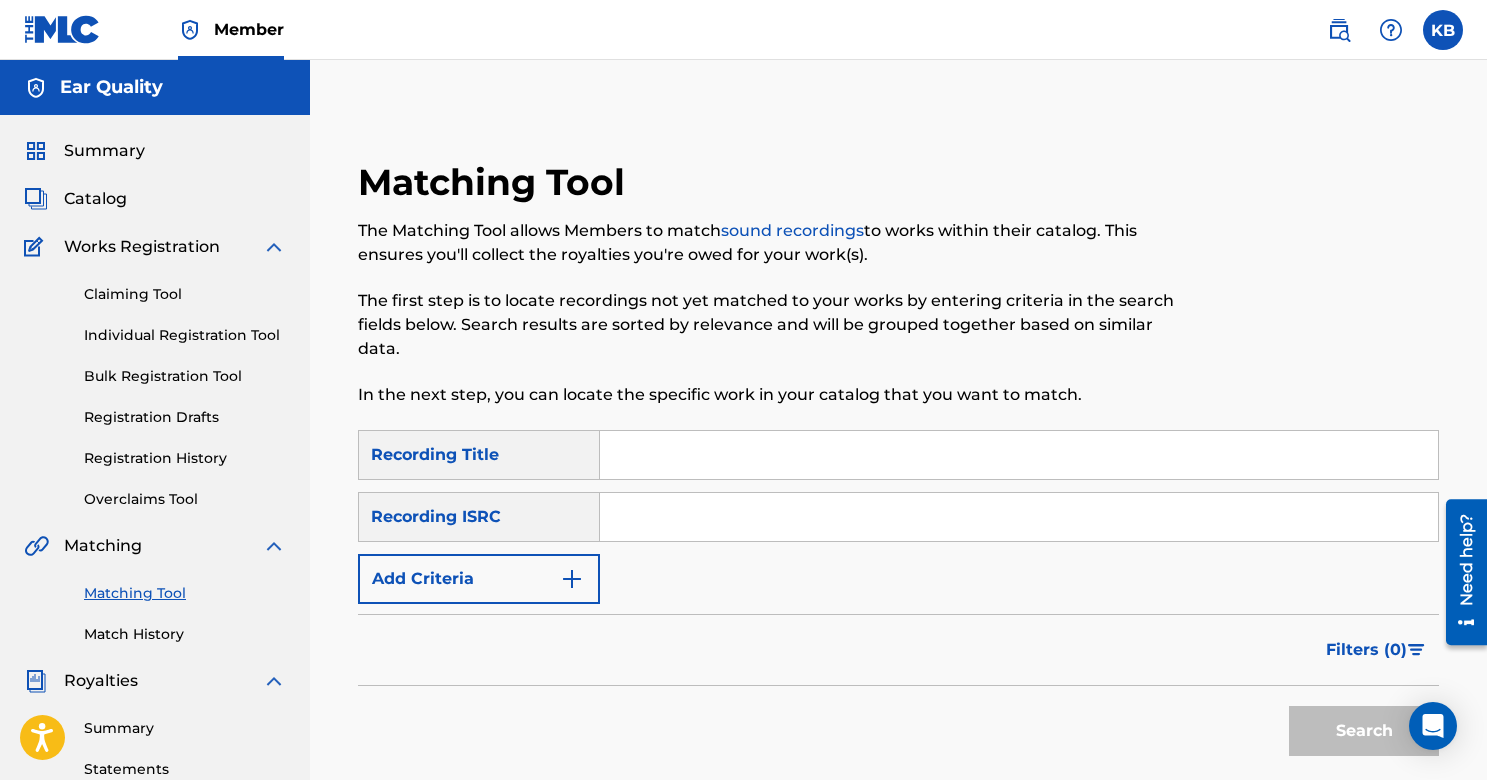 click on "Recording Title" at bounding box center [479, 455] 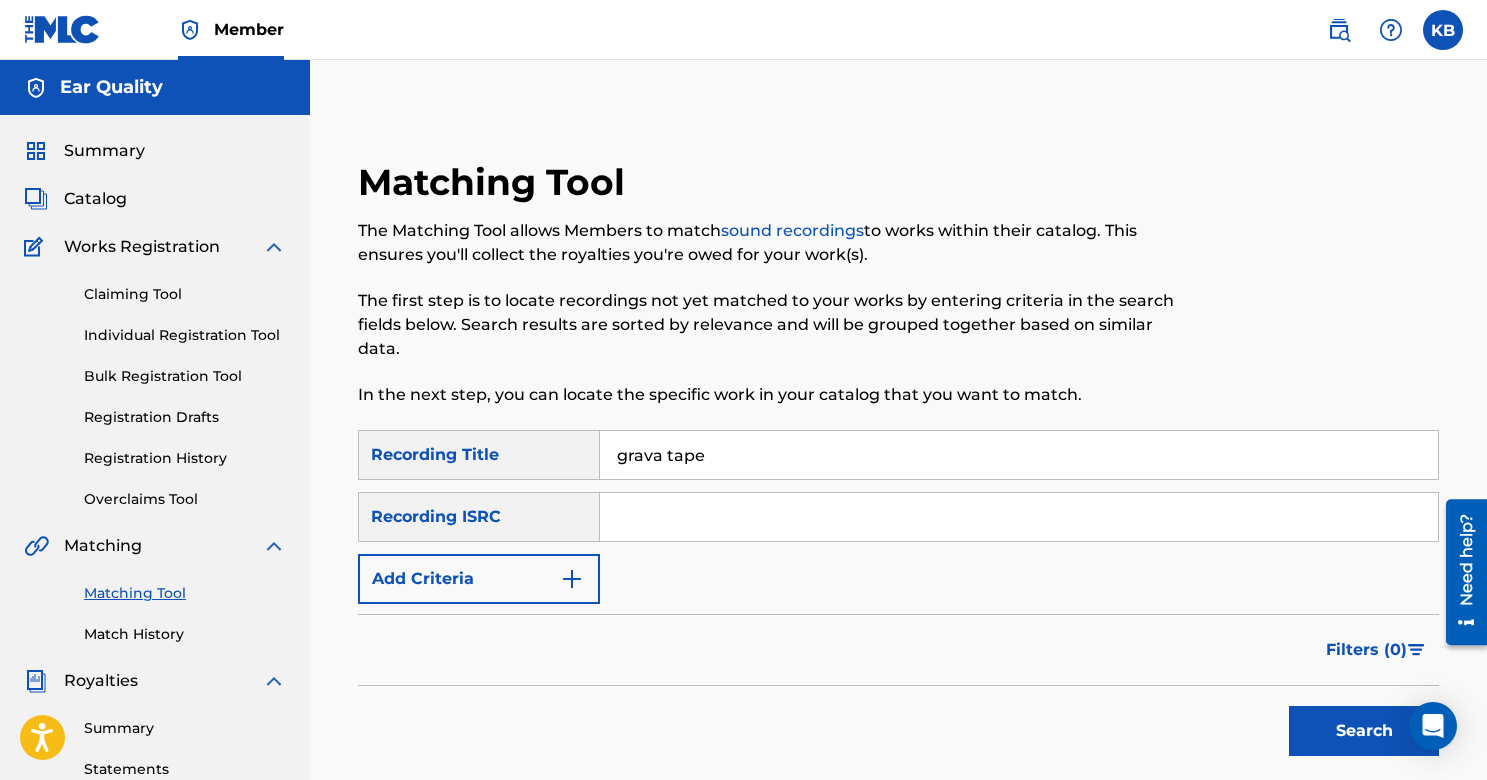 type on "grava tape" 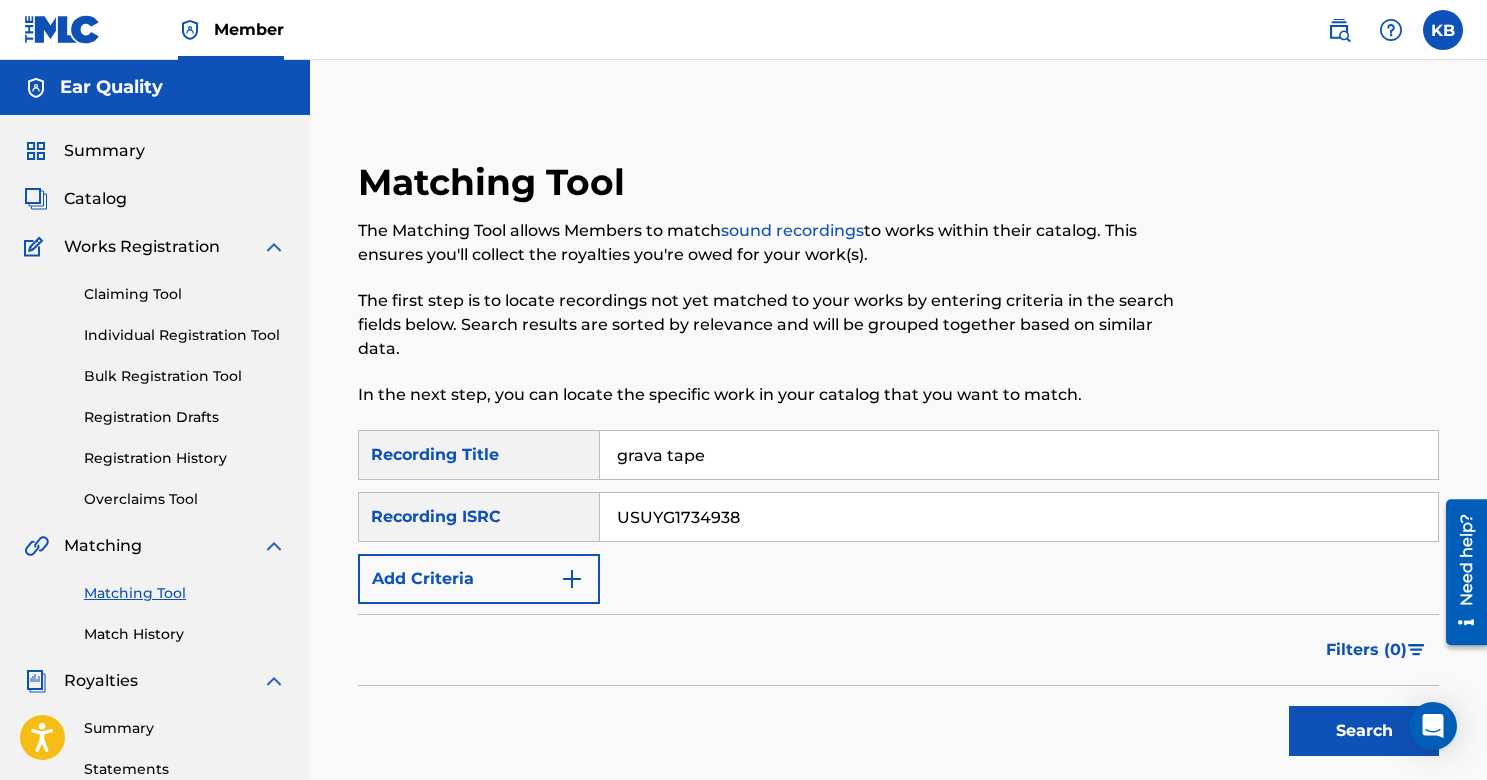 type on "USUYG1734938" 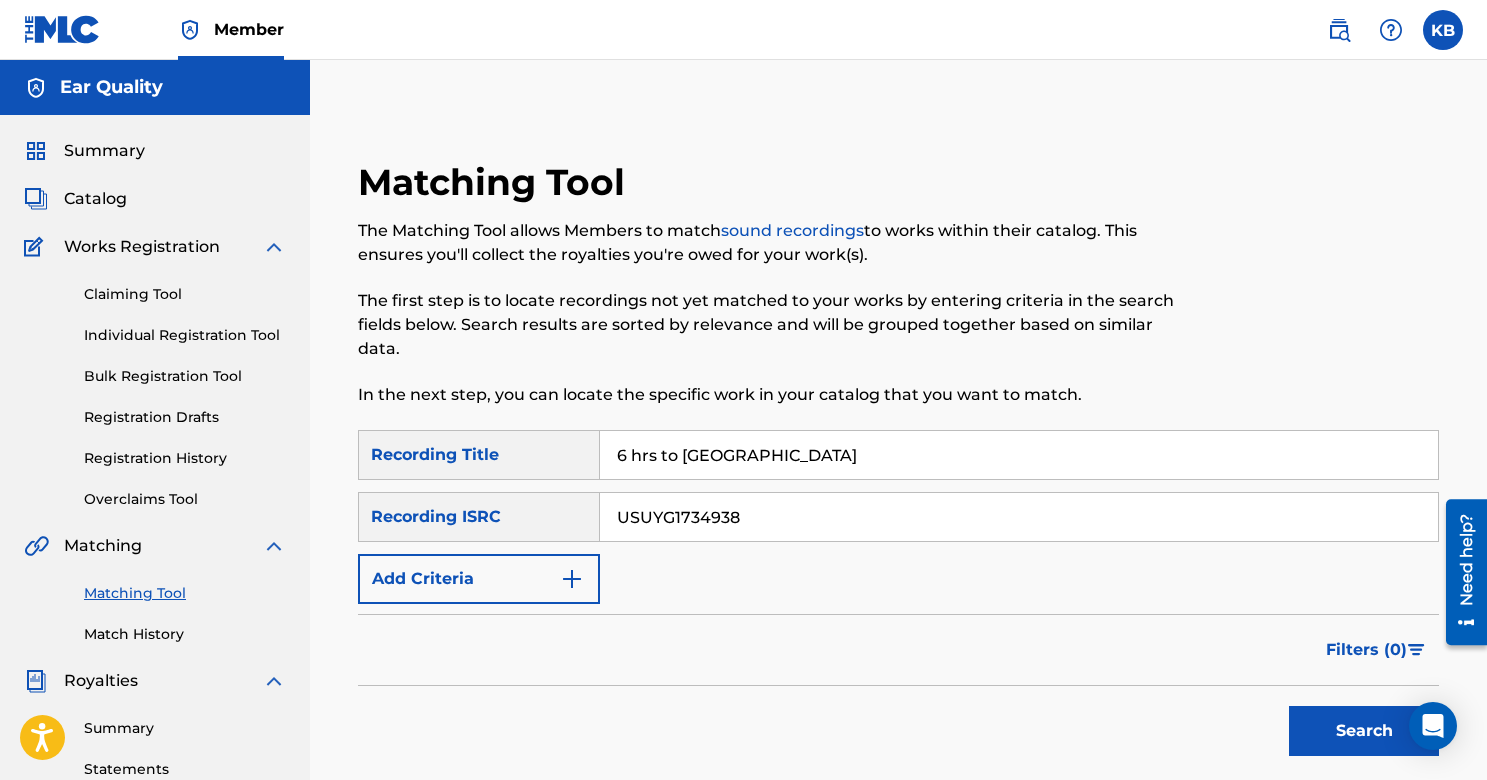 click on "Search" at bounding box center (1364, 731) 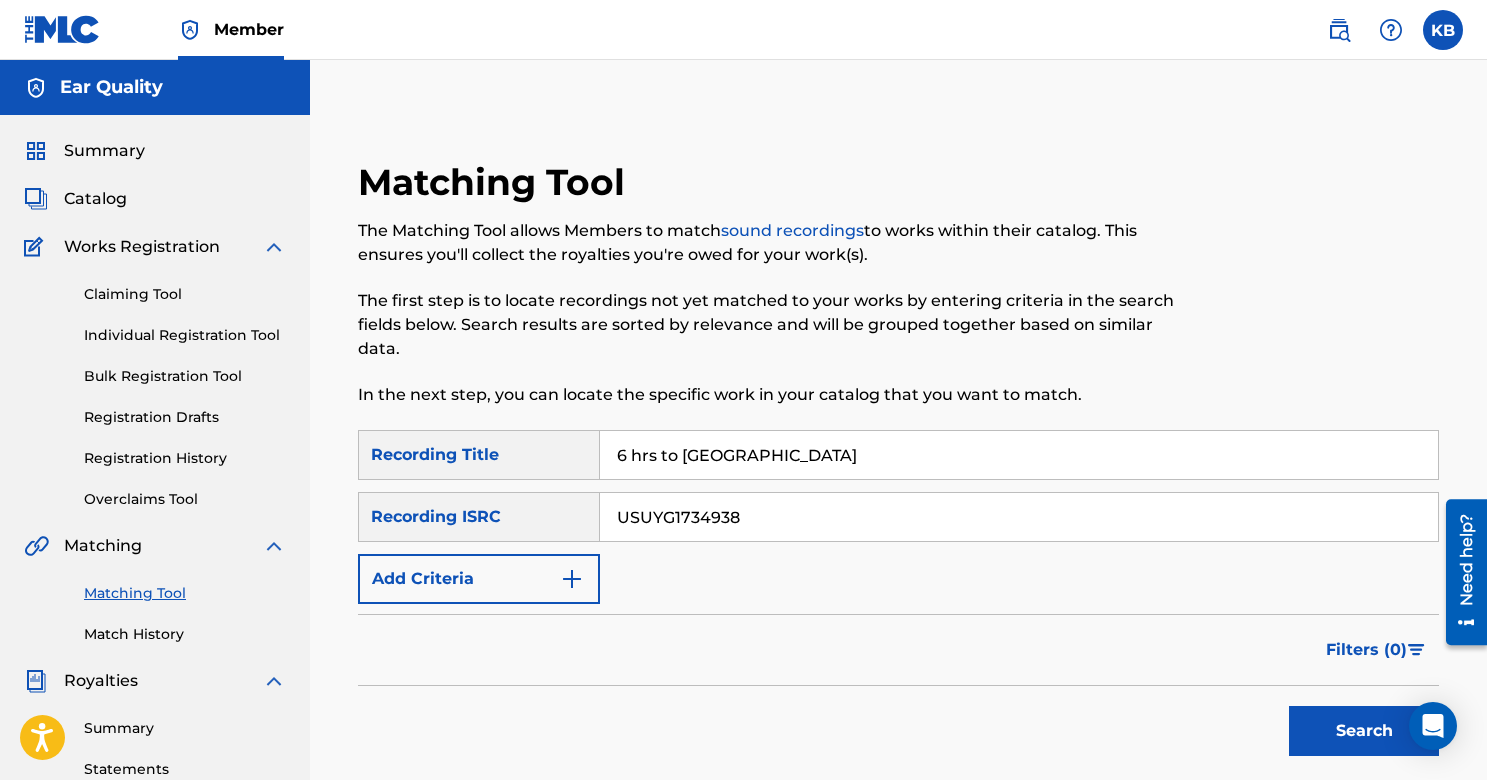 click on "6 hrs to NY" at bounding box center (1019, 455) 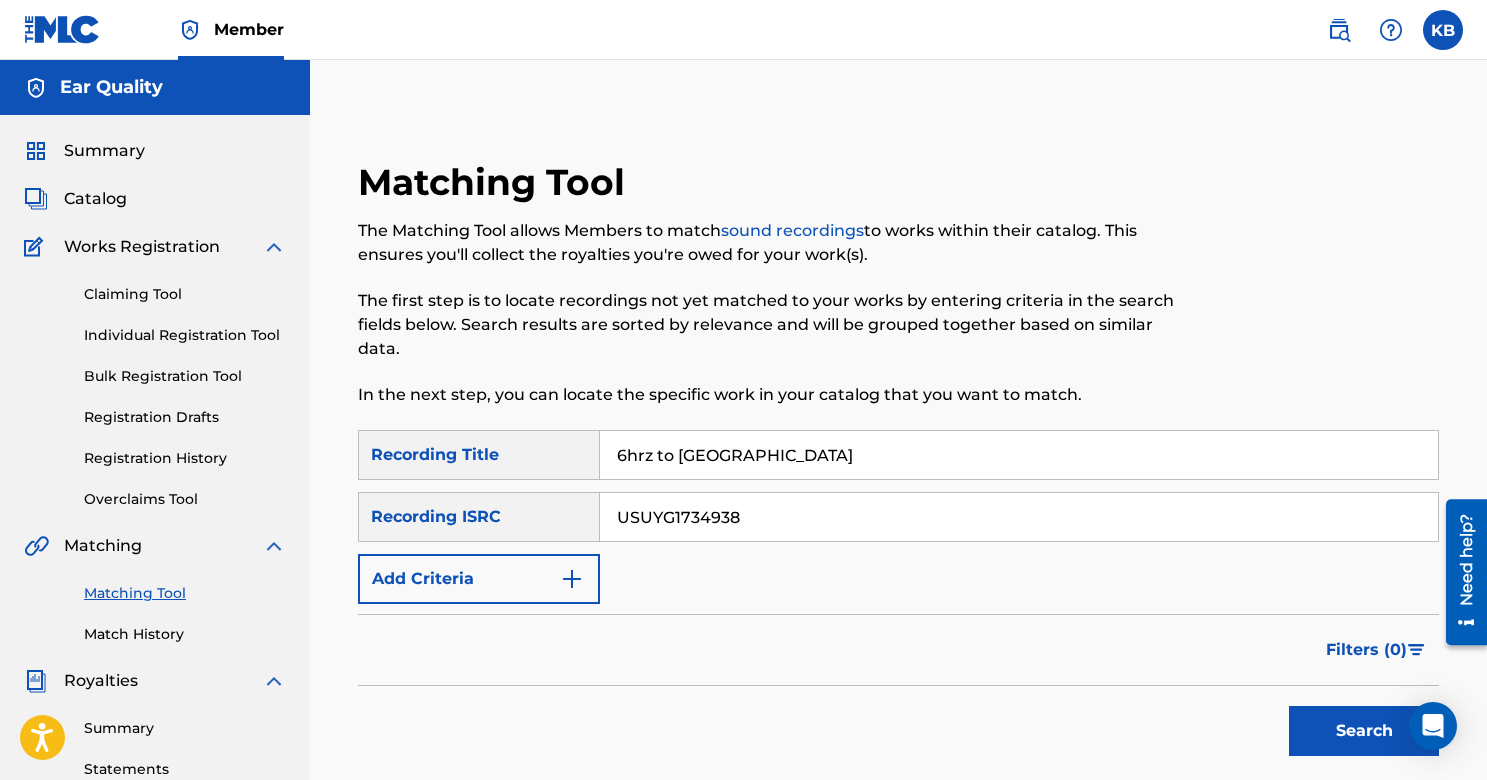 type on "6hrz to NY" 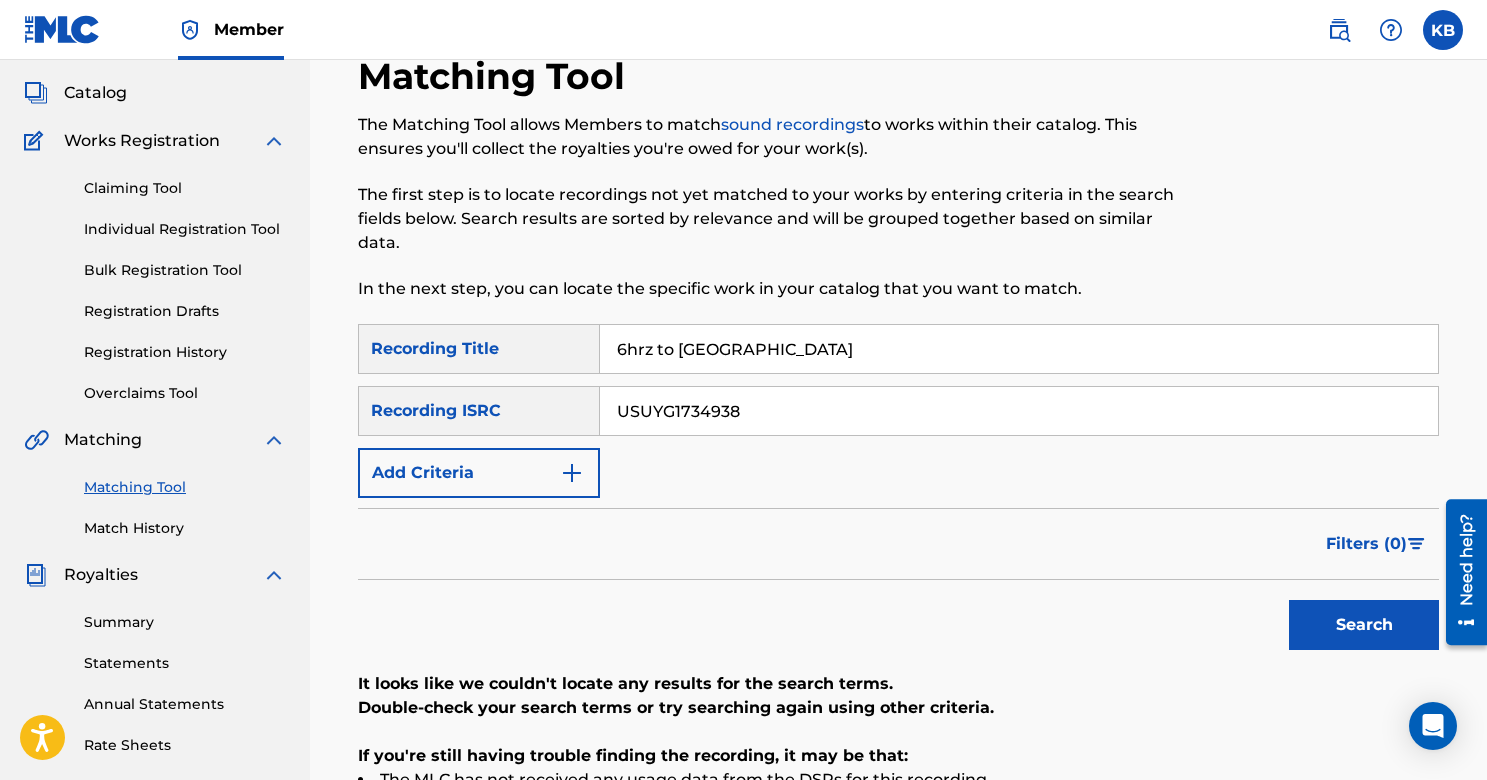 scroll, scrollTop: 91, scrollLeft: 0, axis: vertical 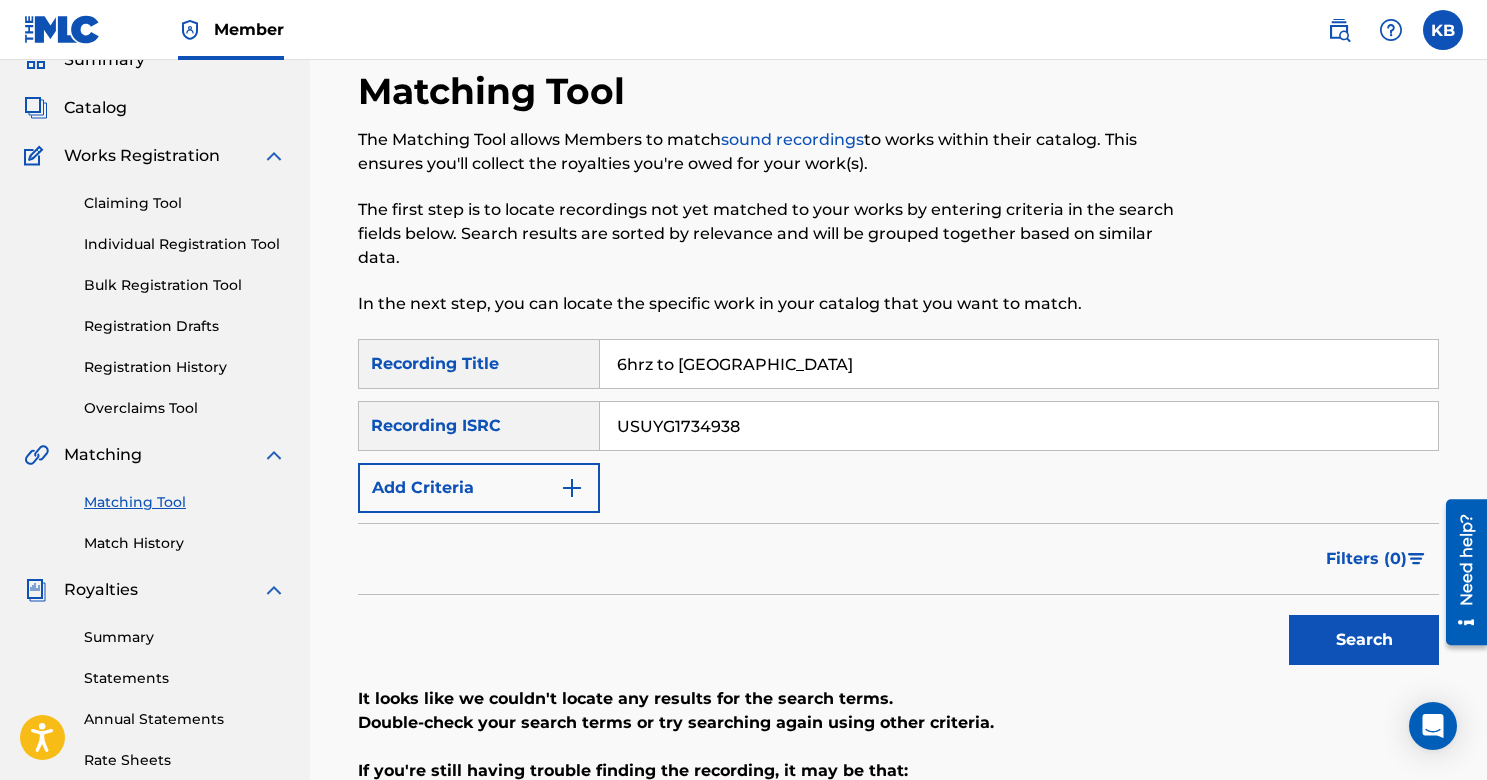 click on "Bulk Registration Tool" at bounding box center (185, 285) 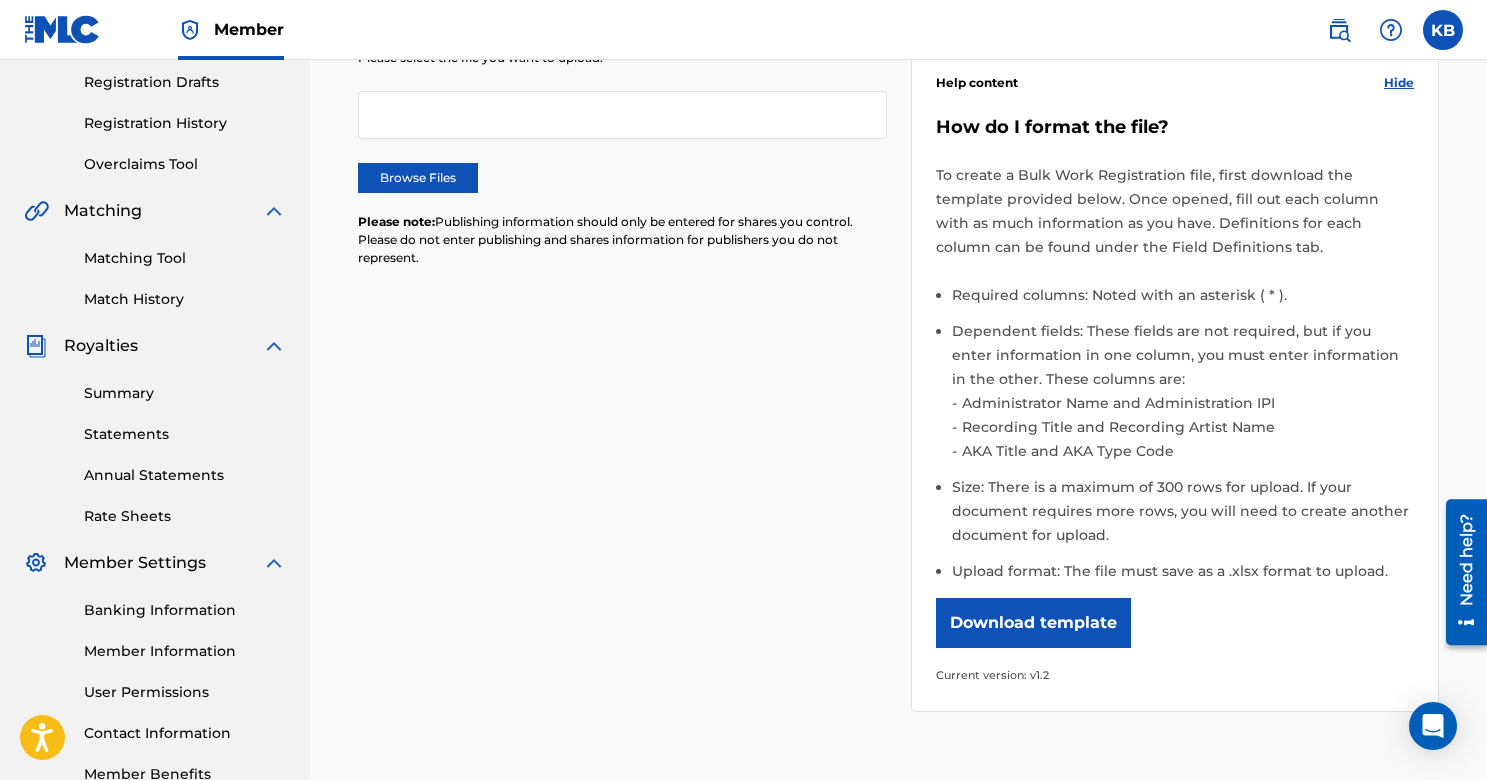 scroll, scrollTop: 462, scrollLeft: 0, axis: vertical 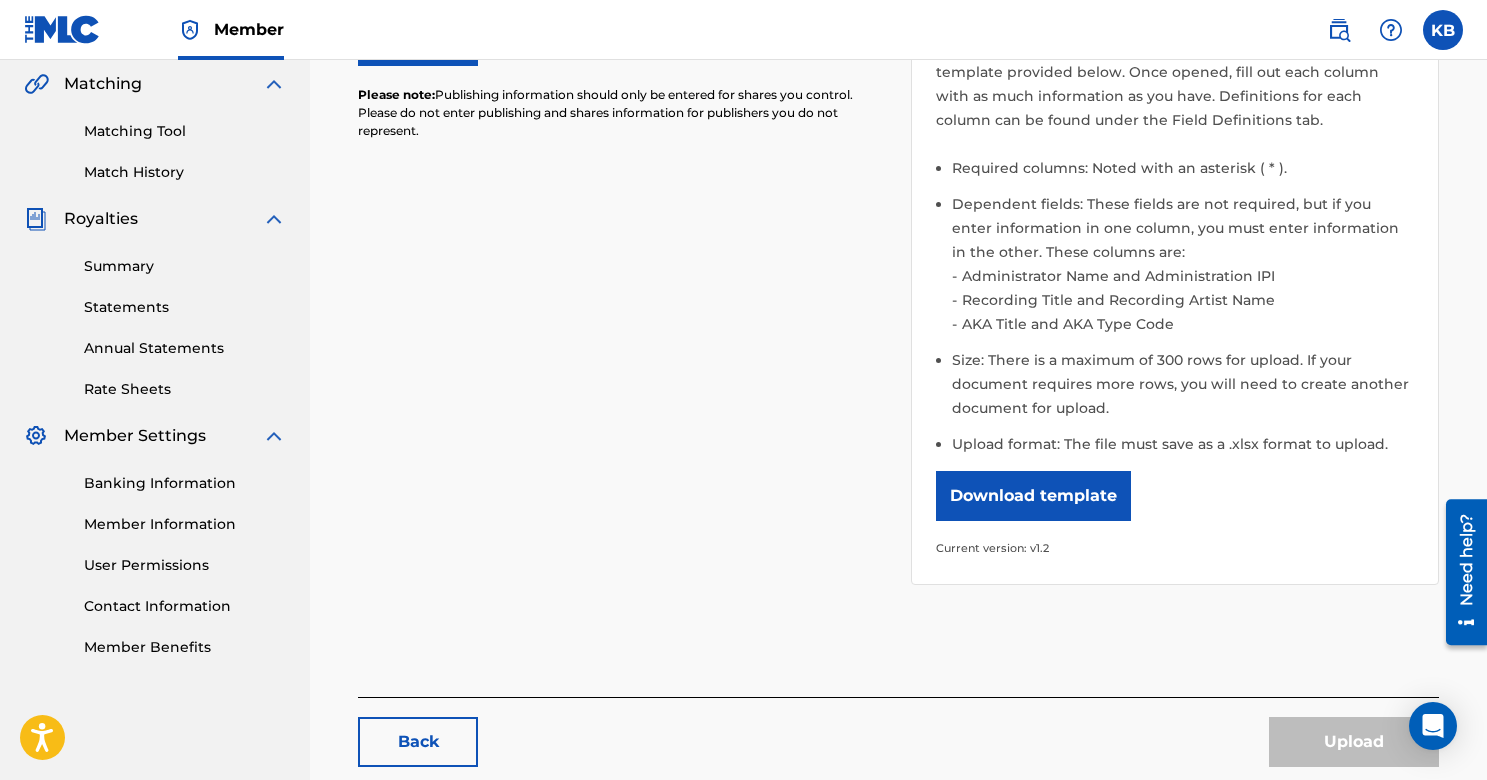 click on "Download template" at bounding box center (1033, 496) 